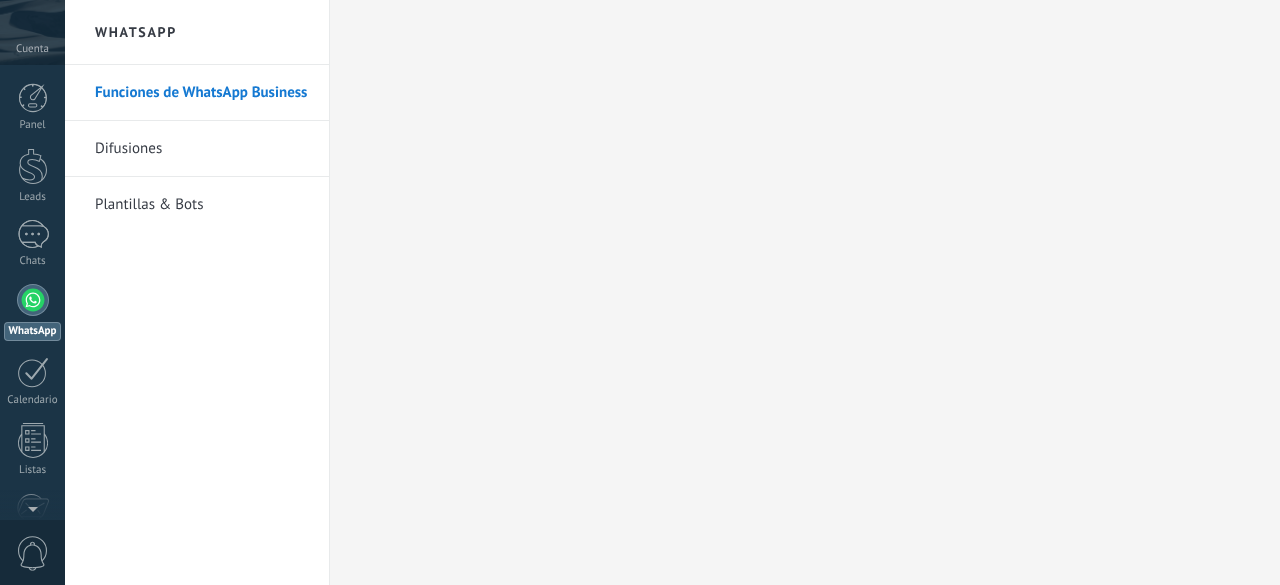 scroll, scrollTop: 0, scrollLeft: 0, axis: both 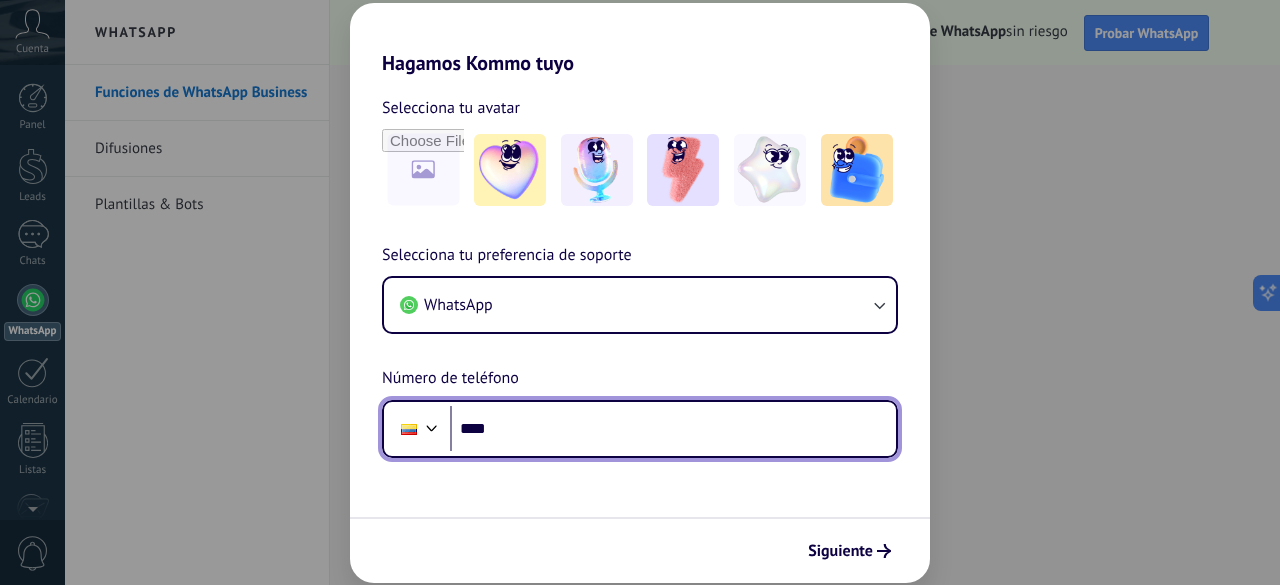 click on "****" at bounding box center [673, 429] 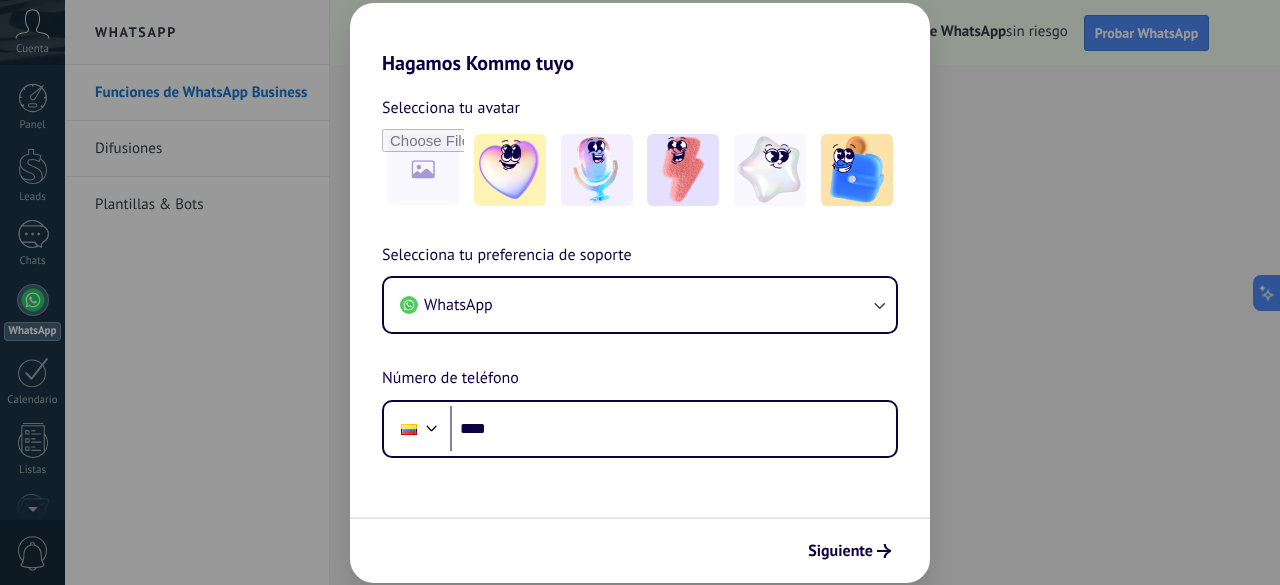 click on "Hagamos Kommo tuyo Selecciona tu avatar Selecciona tu preferencia de soporte WhatsApp Número de teléfono Phone **** Siguiente" at bounding box center (640, 292) 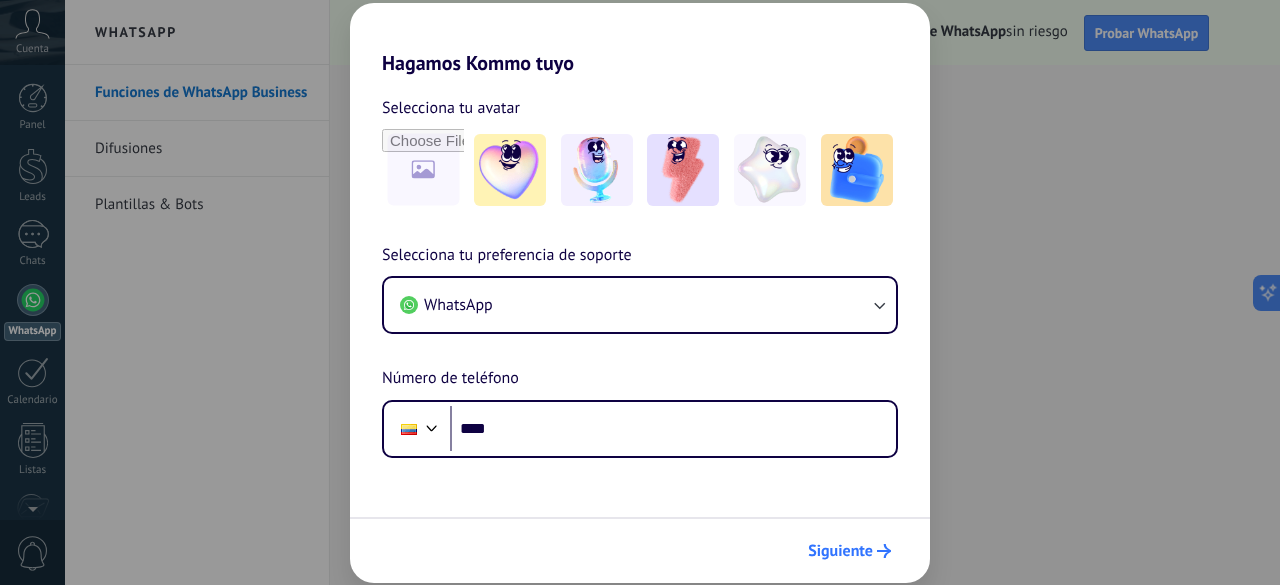 click 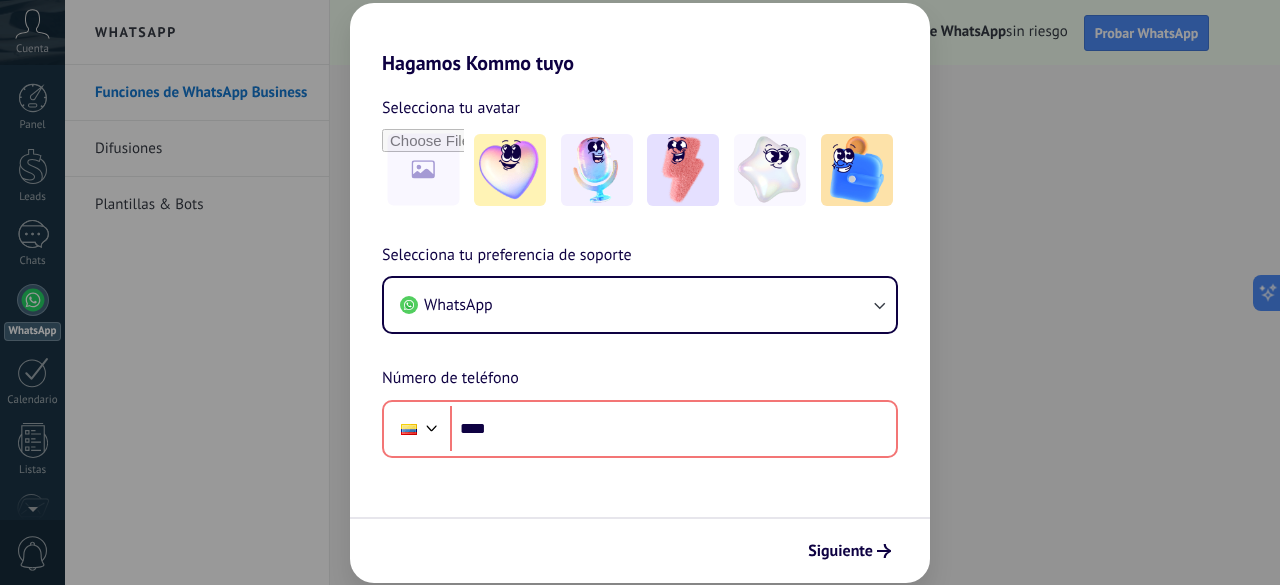 click on "Hagamos Kommo tuyo Selecciona tu avatar Selecciona tu preferencia de soporte WhatsApp Número de teléfono Phone **** Siguiente" at bounding box center (640, 292) 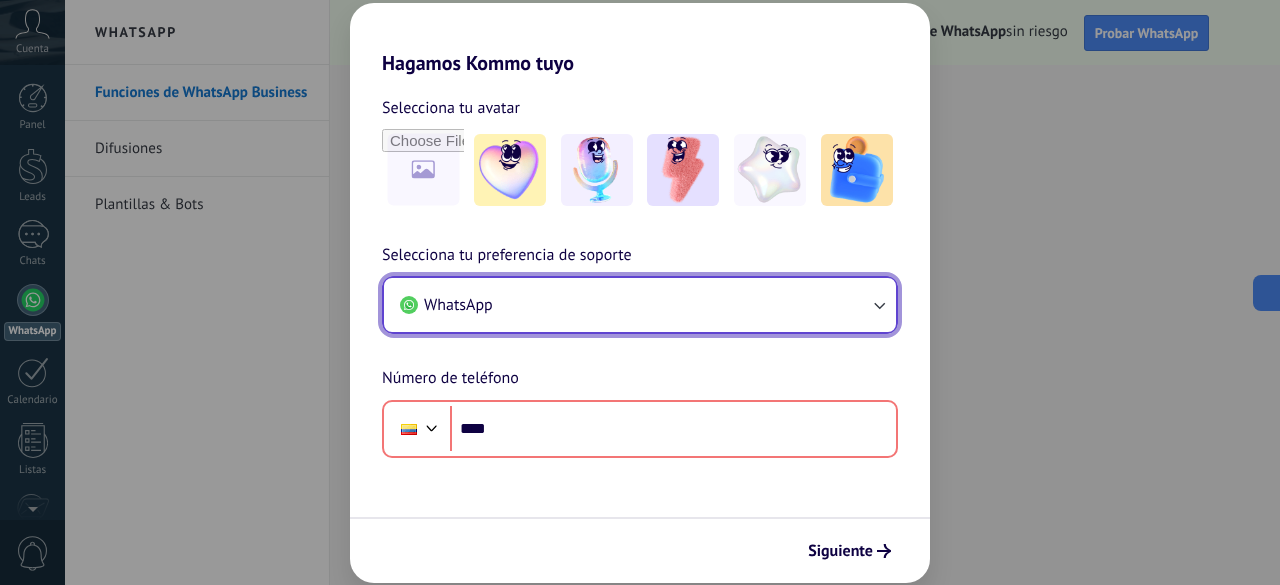 click on "WhatsApp" at bounding box center [640, 305] 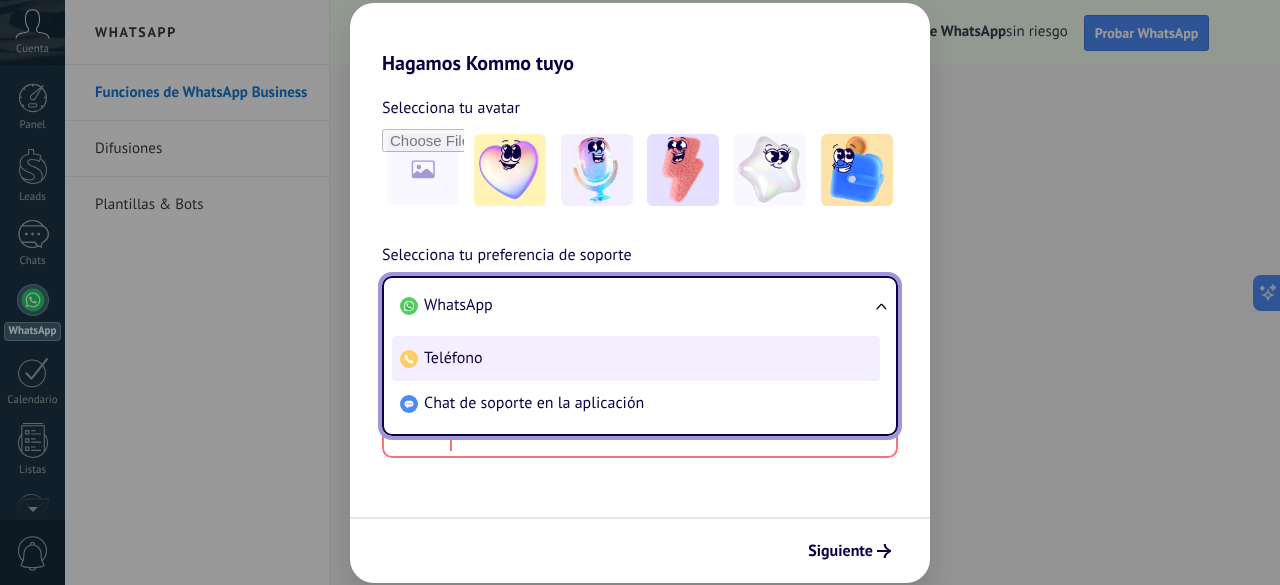 click on "Teléfono" at bounding box center (636, 358) 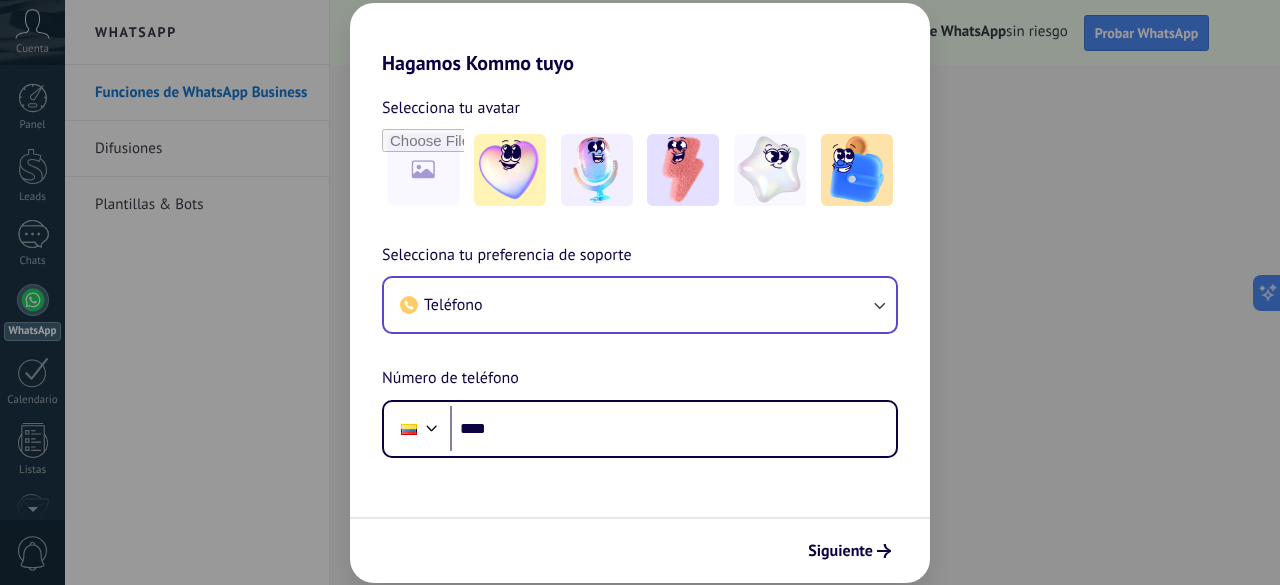 click on "Hagamos Kommo tuyo Selecciona tu avatar Selecciona tu preferencia de soporte Teléfono Número de teléfono Phone **** Siguiente" at bounding box center [640, 292] 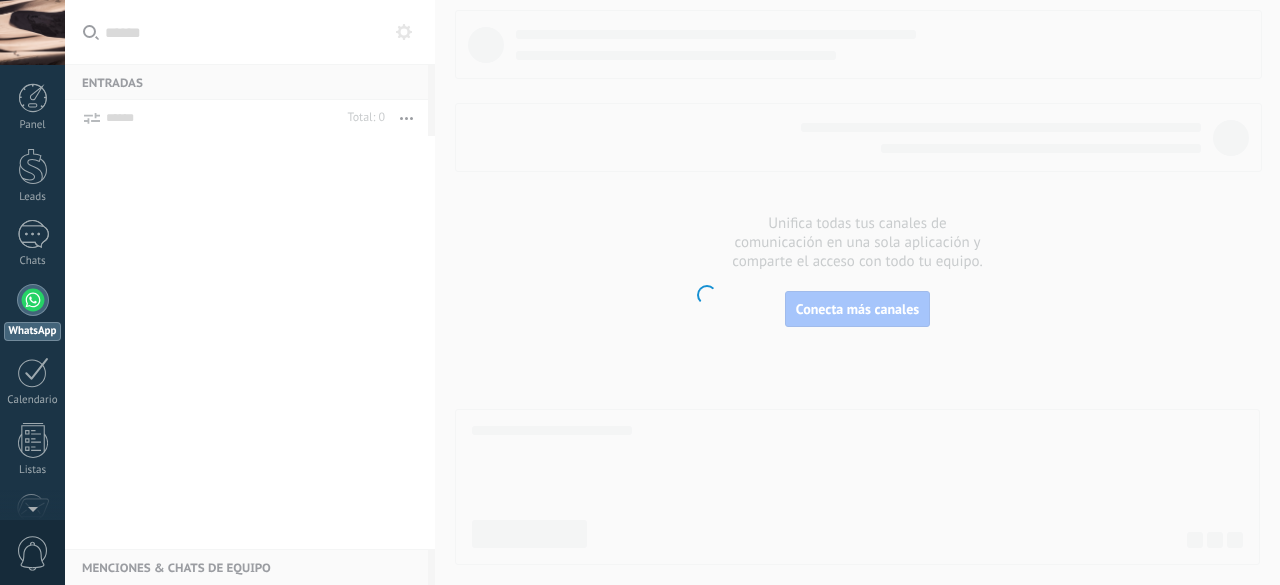 scroll, scrollTop: 0, scrollLeft: 0, axis: both 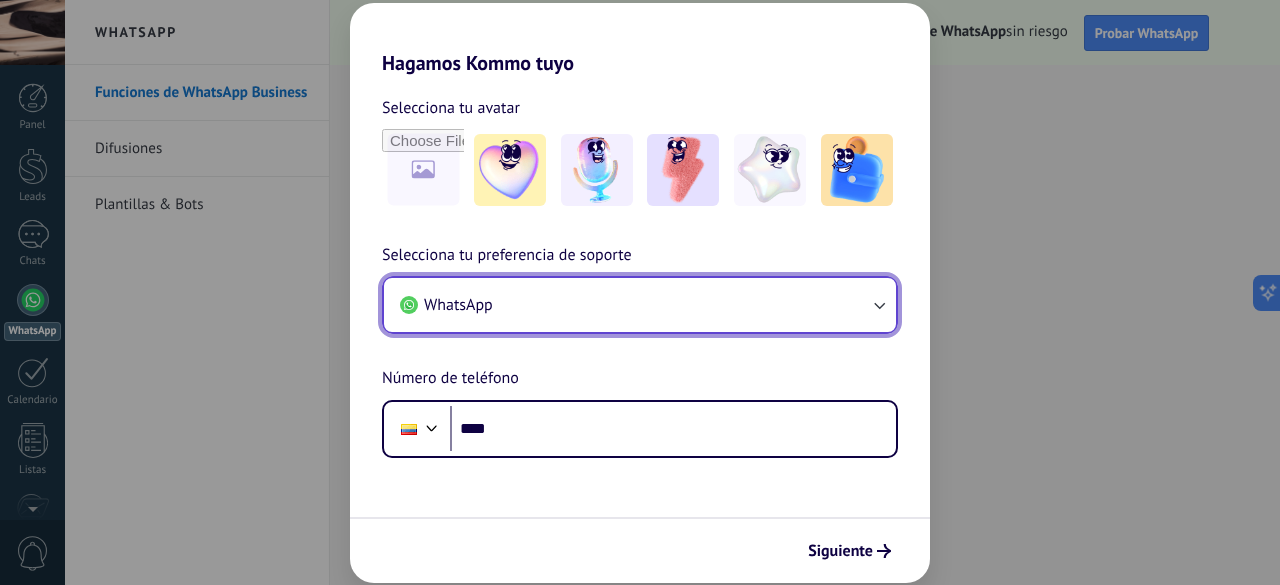 click on "WhatsApp" at bounding box center (640, 305) 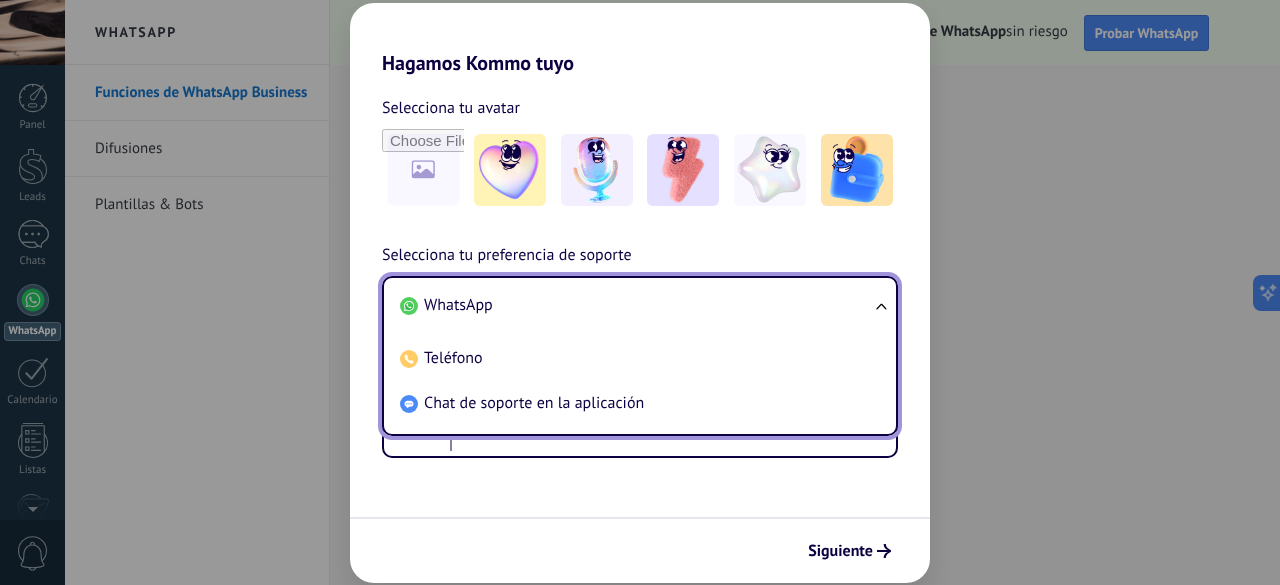 click 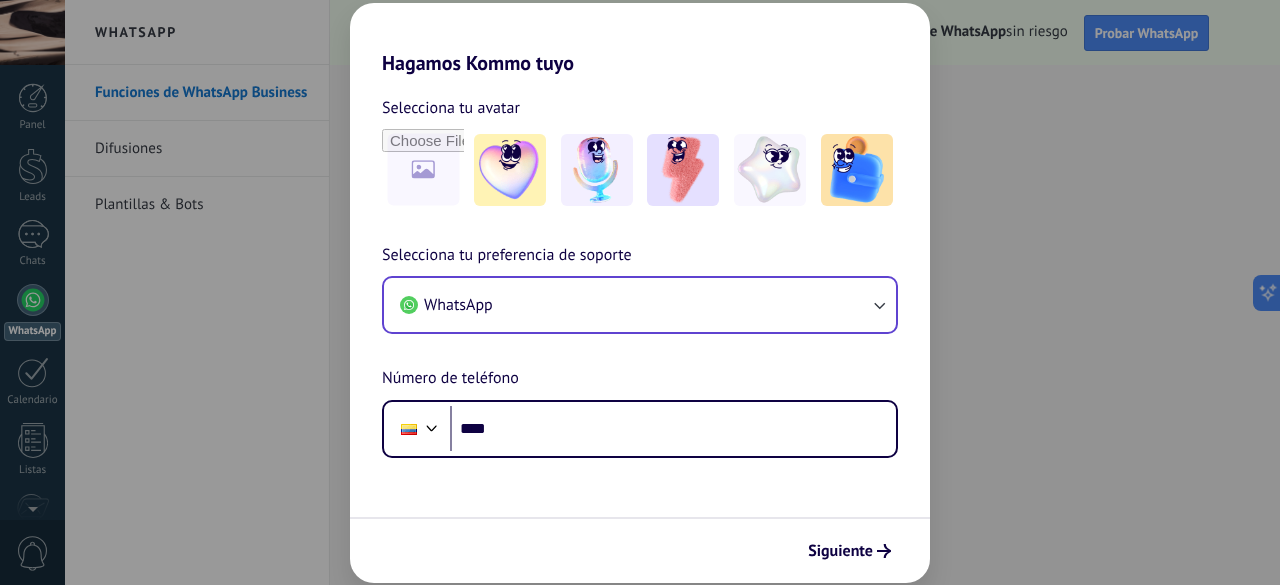 click on "Hagamos Kommo tuyo Selecciona tu avatar Selecciona tu preferencia de soporte WhatsApp Número de teléfono Phone **** Siguiente" at bounding box center (640, 292) 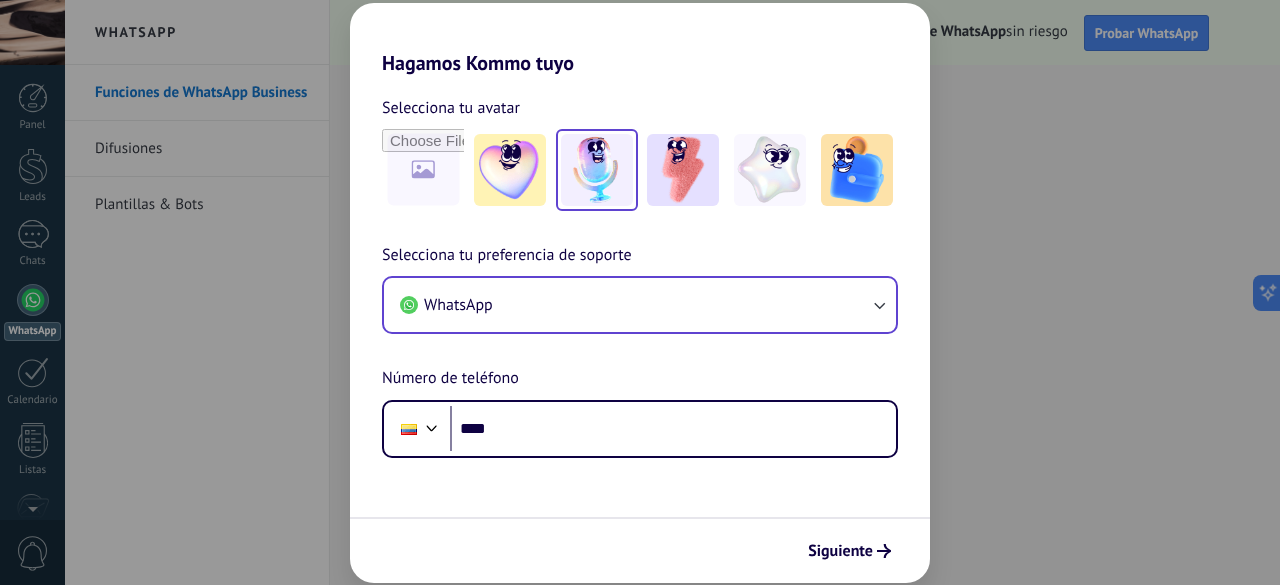 click at bounding box center [597, 170] 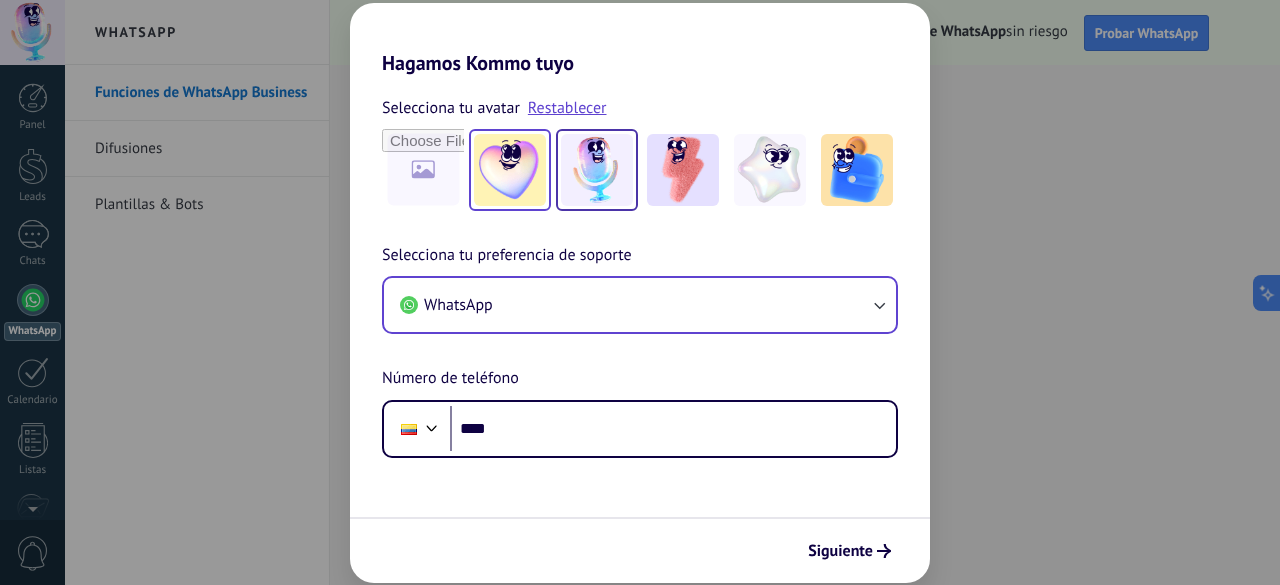 click at bounding box center [510, 170] 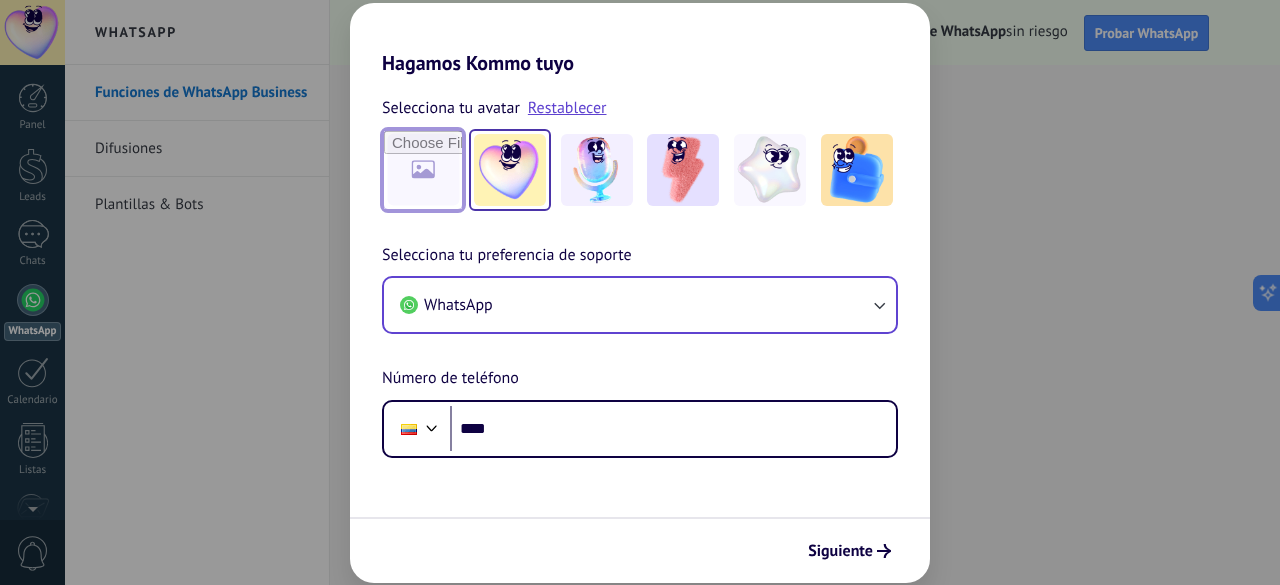 click at bounding box center (423, 170) 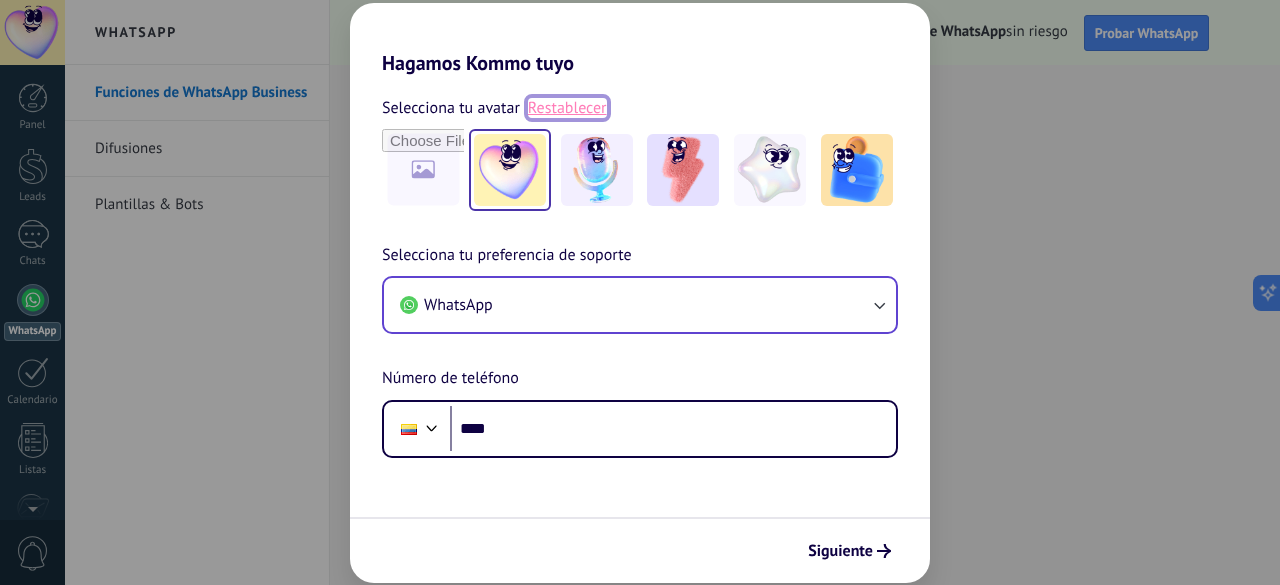 click on "Restablecer" at bounding box center (567, 108) 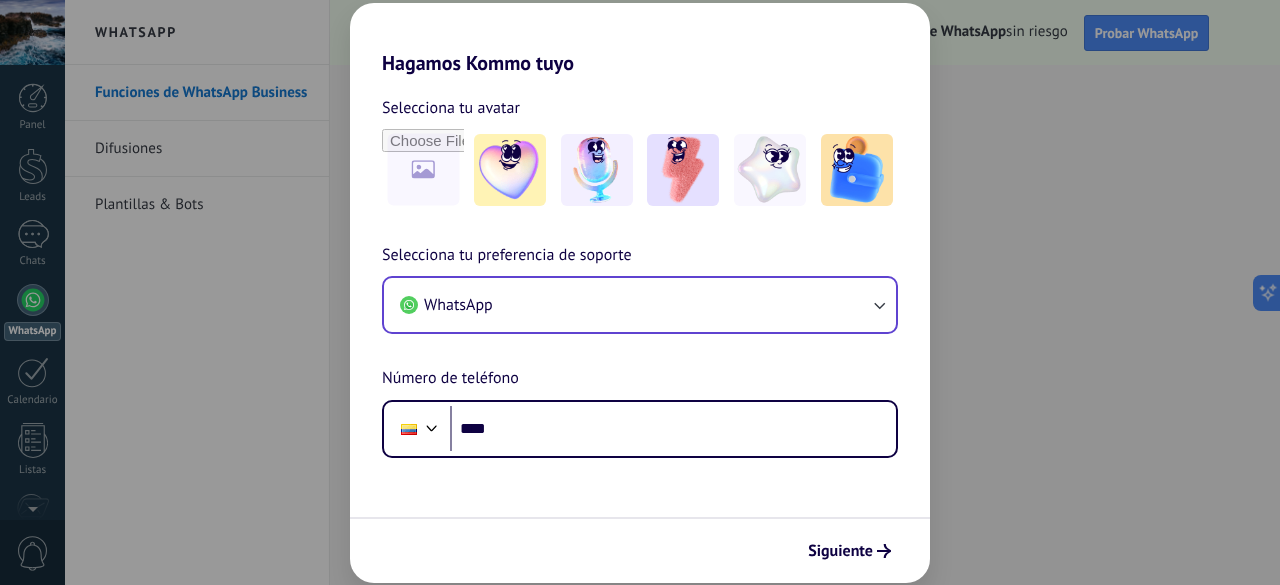 click on "Hagamos Kommo tuyo Selecciona tu avatar Selecciona tu preferencia de soporte WhatsApp Número de teléfono Phone **** Siguiente" at bounding box center [640, 292] 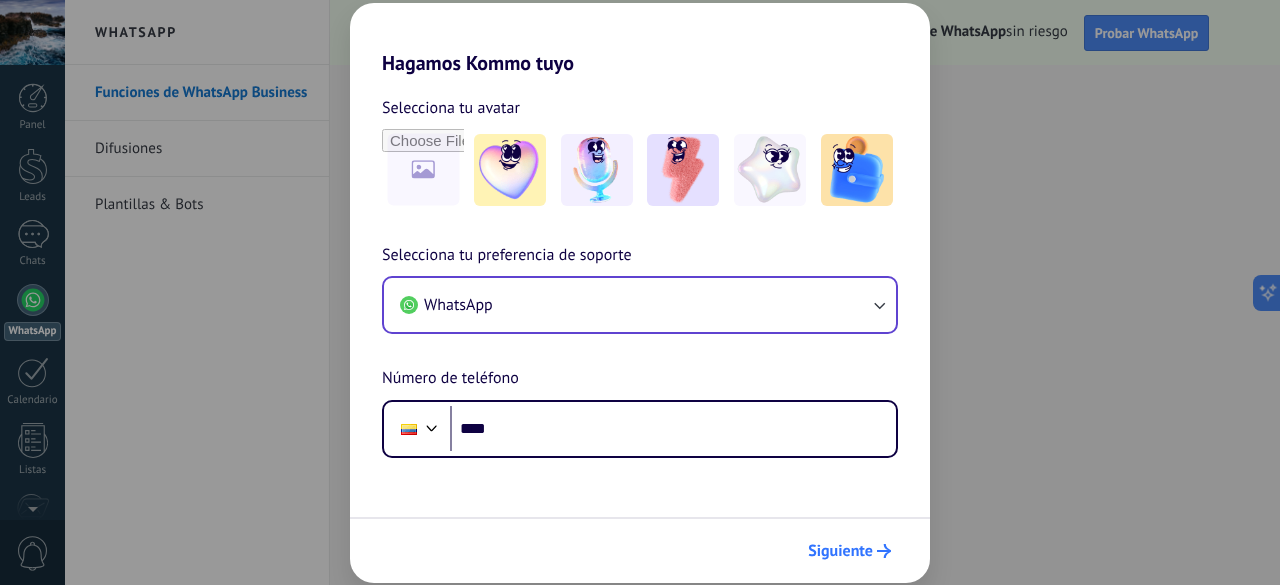 click on "Siguiente" at bounding box center (840, 551) 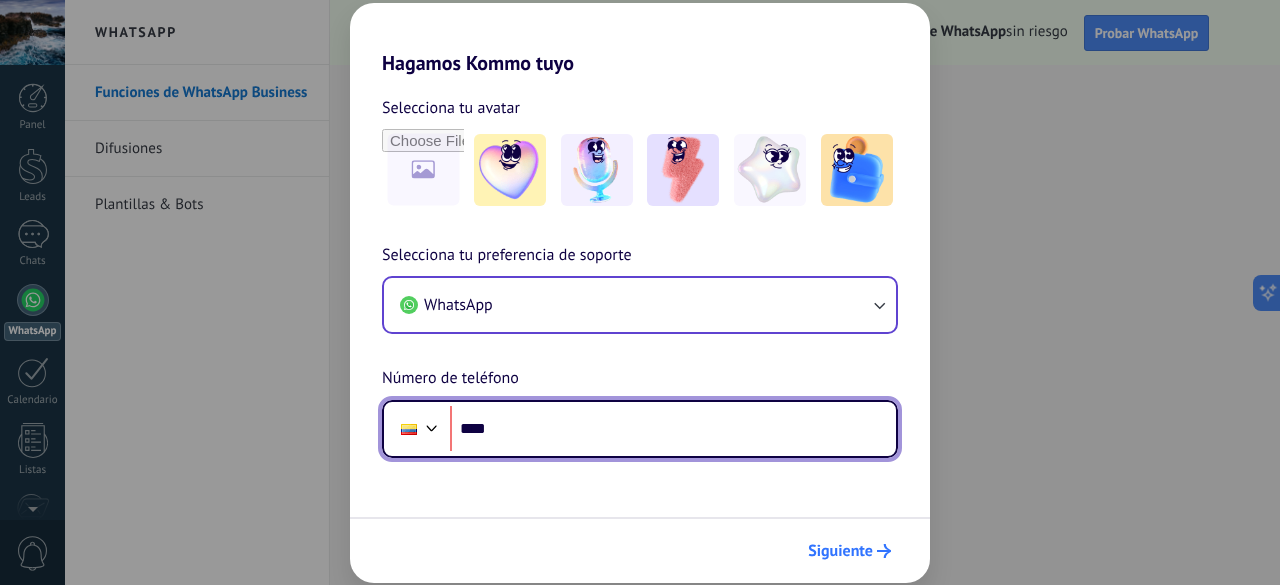 scroll, scrollTop: 0, scrollLeft: 0, axis: both 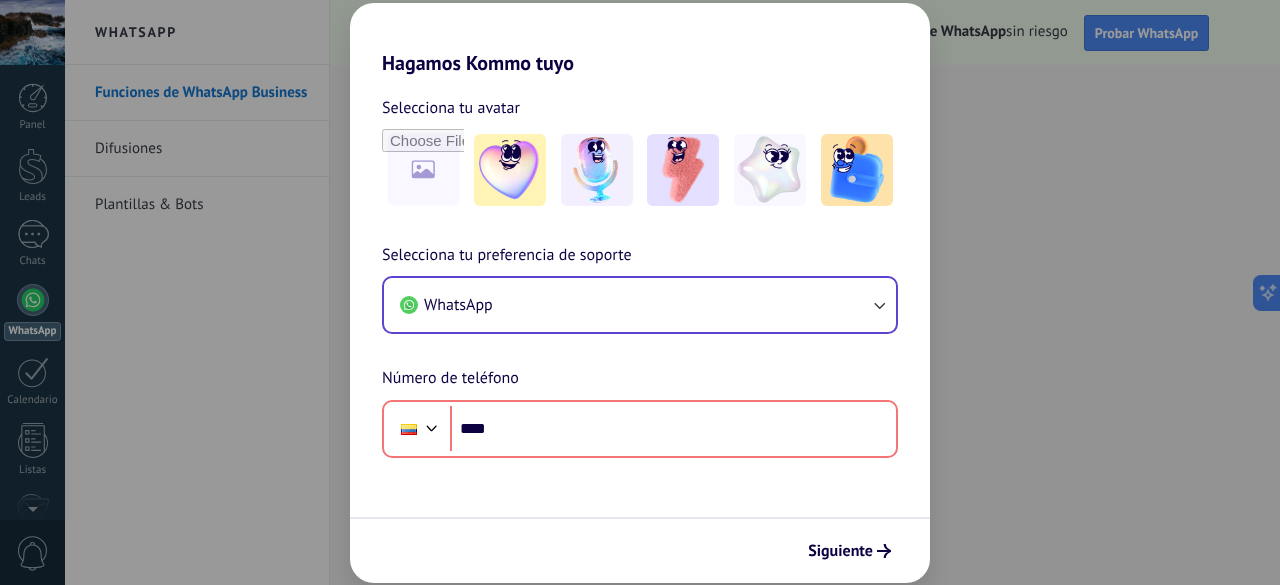 click on "Hagamos Kommo tuyo Selecciona tu avatar Selecciona tu preferencia de soporte WhatsApp Número de teléfono Phone **** Siguiente" at bounding box center (640, 292) 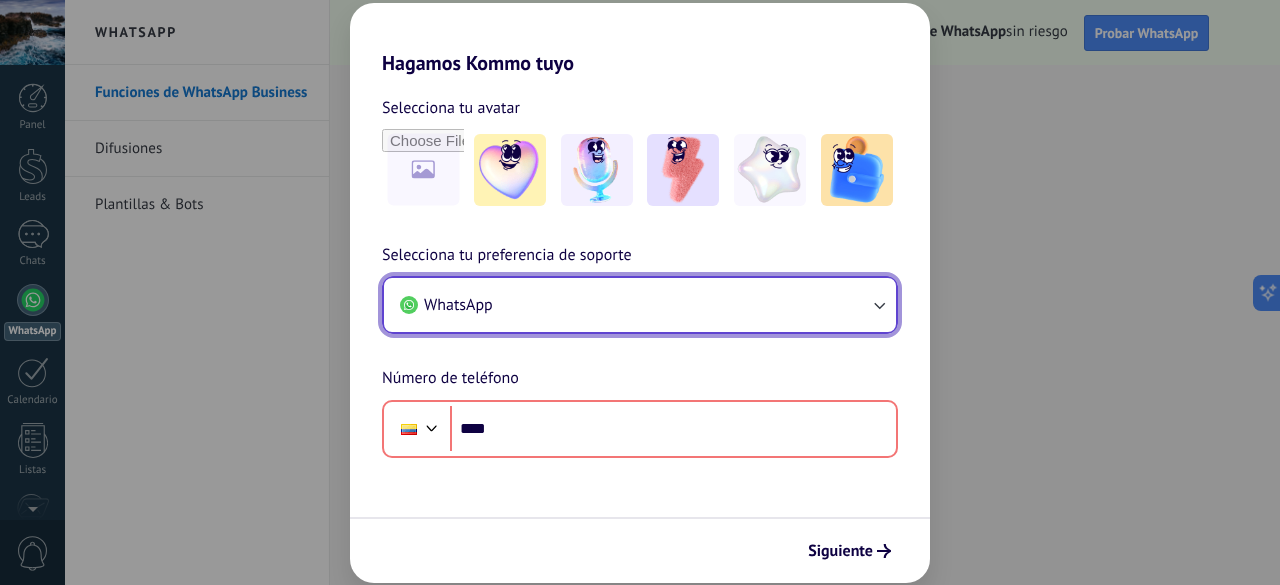 click on "WhatsApp" at bounding box center [640, 305] 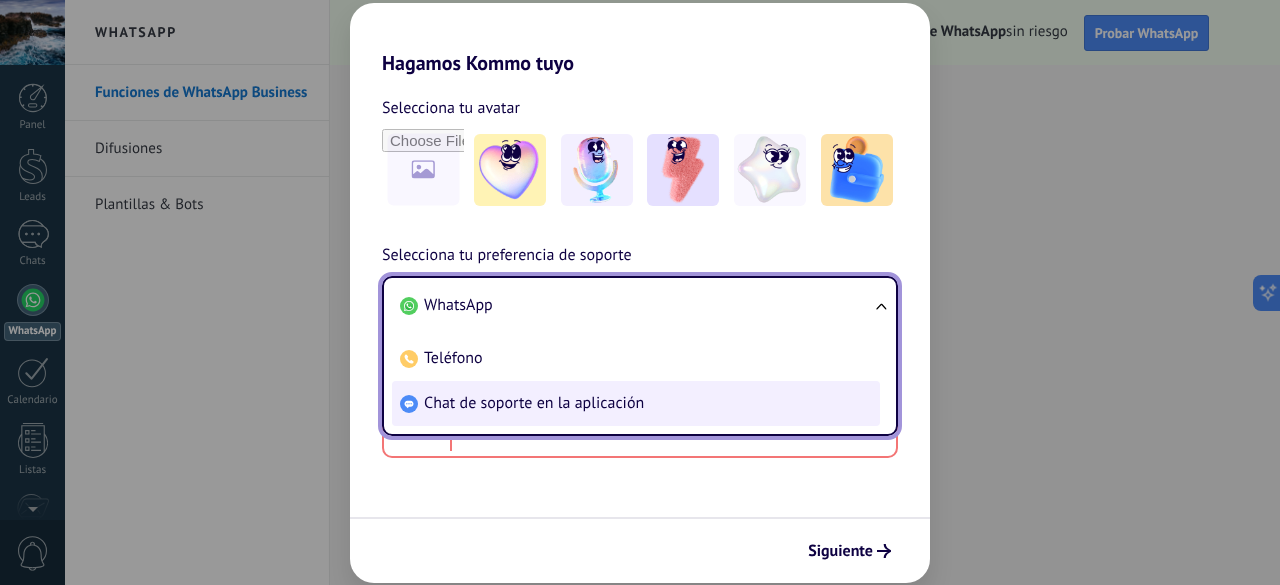 click on "Chat de soporte en la aplicación" at bounding box center [636, 403] 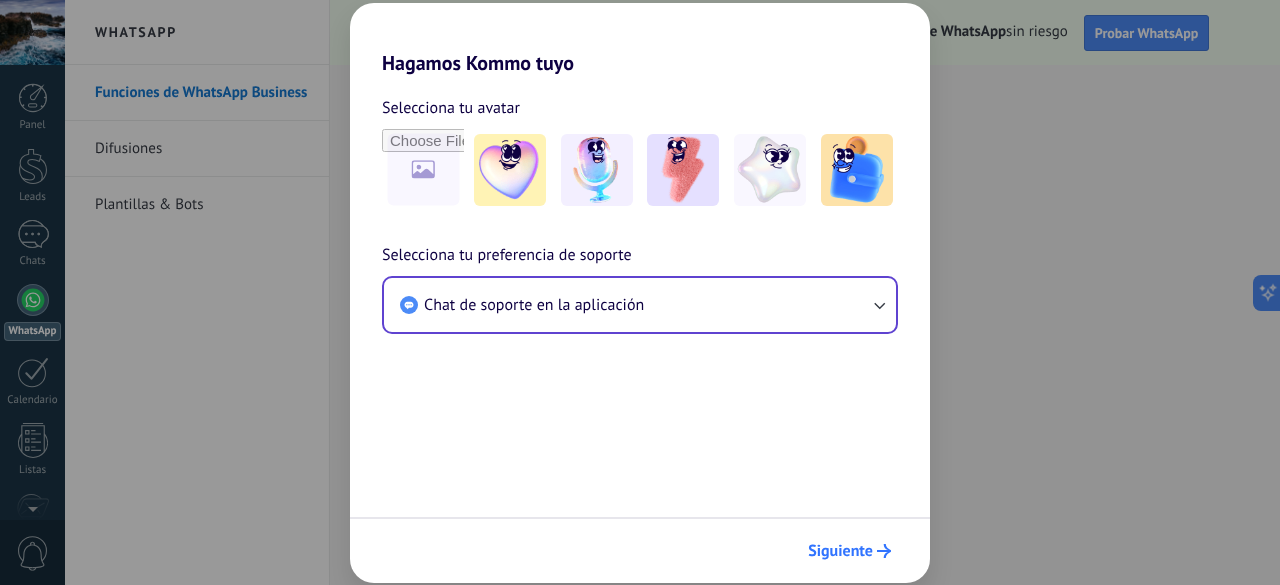 click on "Siguiente" at bounding box center [840, 551] 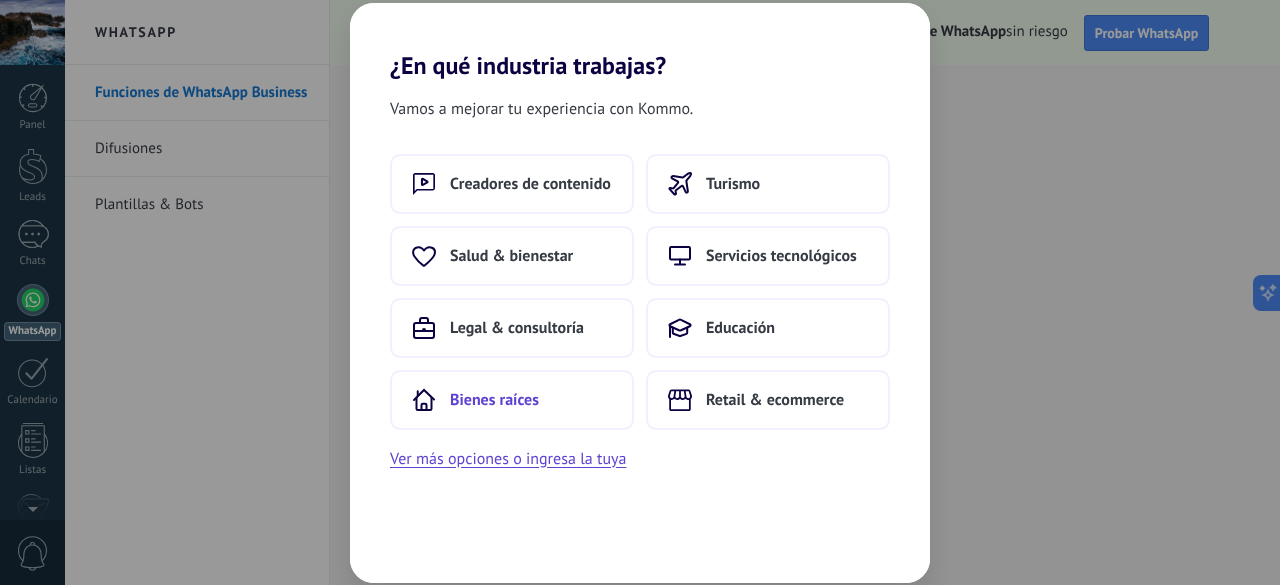 click on "Bienes raíces" at bounding box center [512, 400] 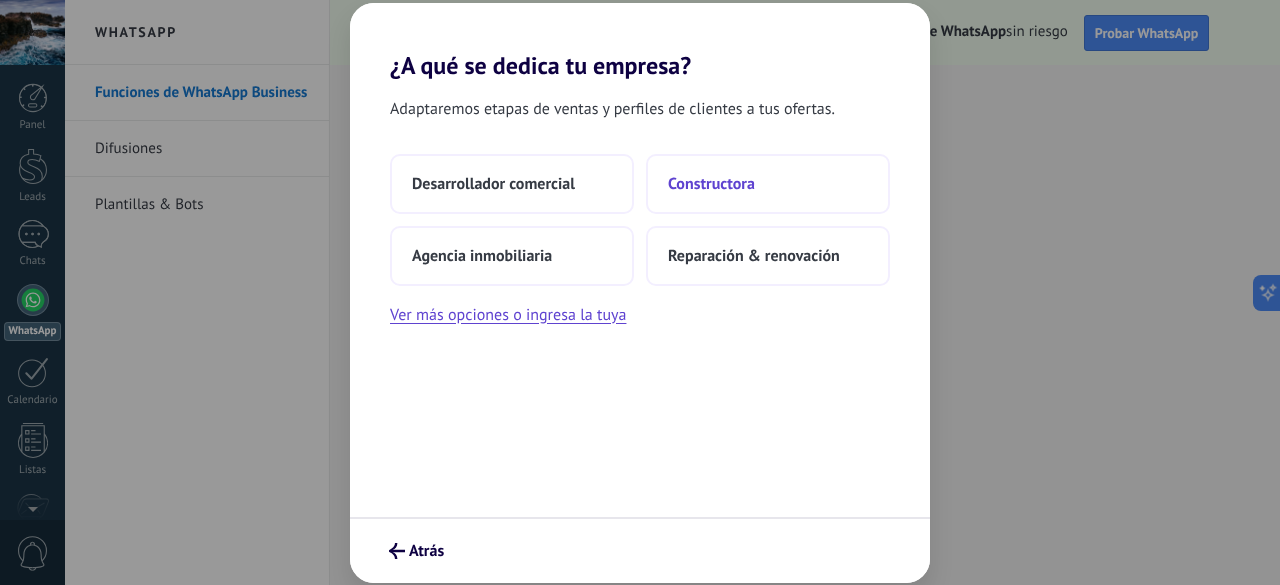 click on "Constructora" at bounding box center [711, 184] 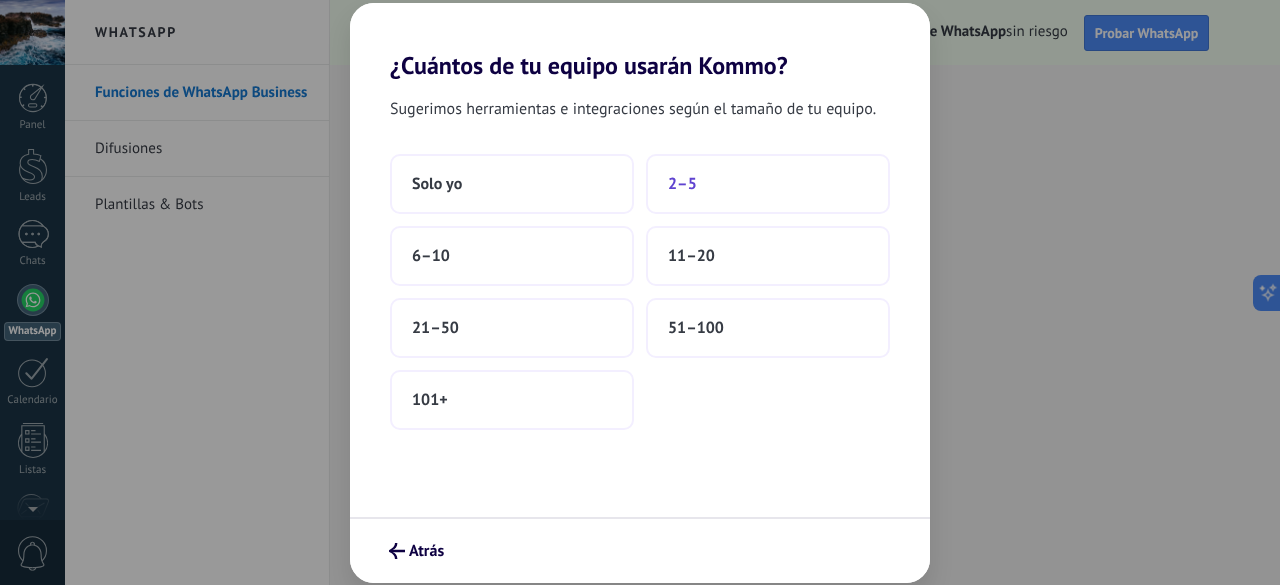 click on "2–5" at bounding box center (768, 184) 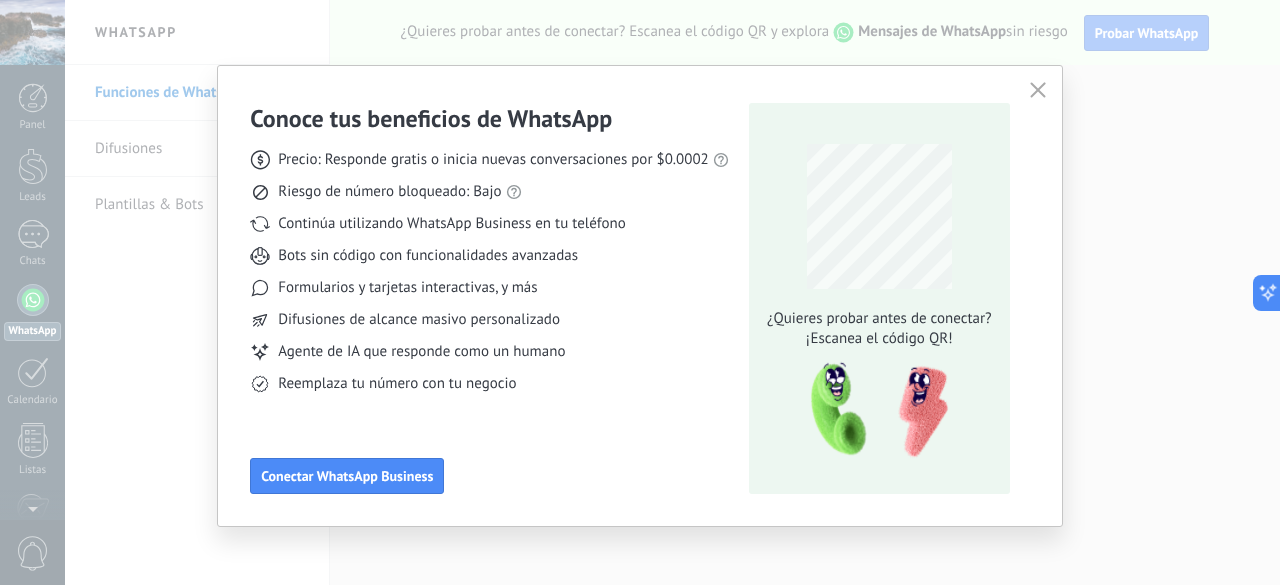 click 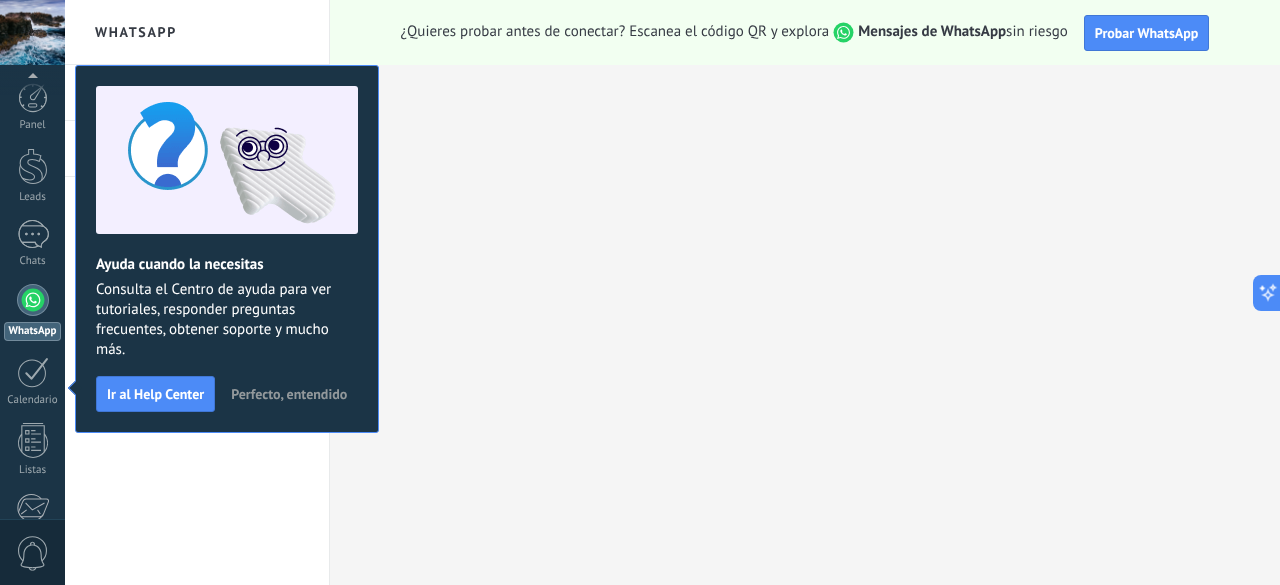 scroll, scrollTop: 247, scrollLeft: 0, axis: vertical 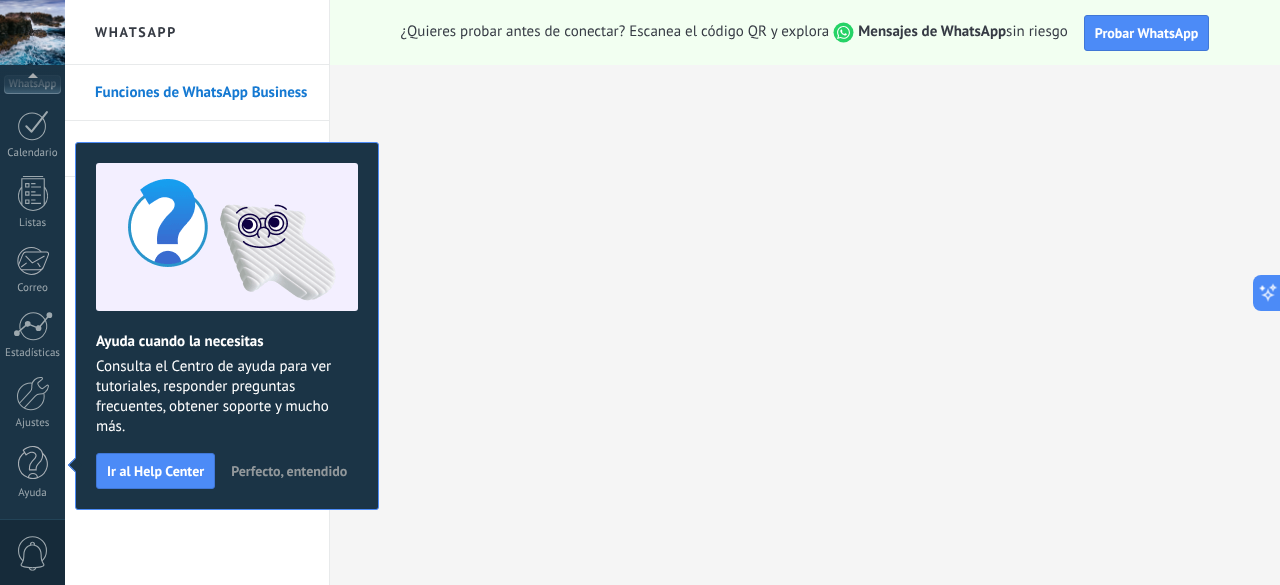 click on "Perfecto, entendido" at bounding box center (289, 471) 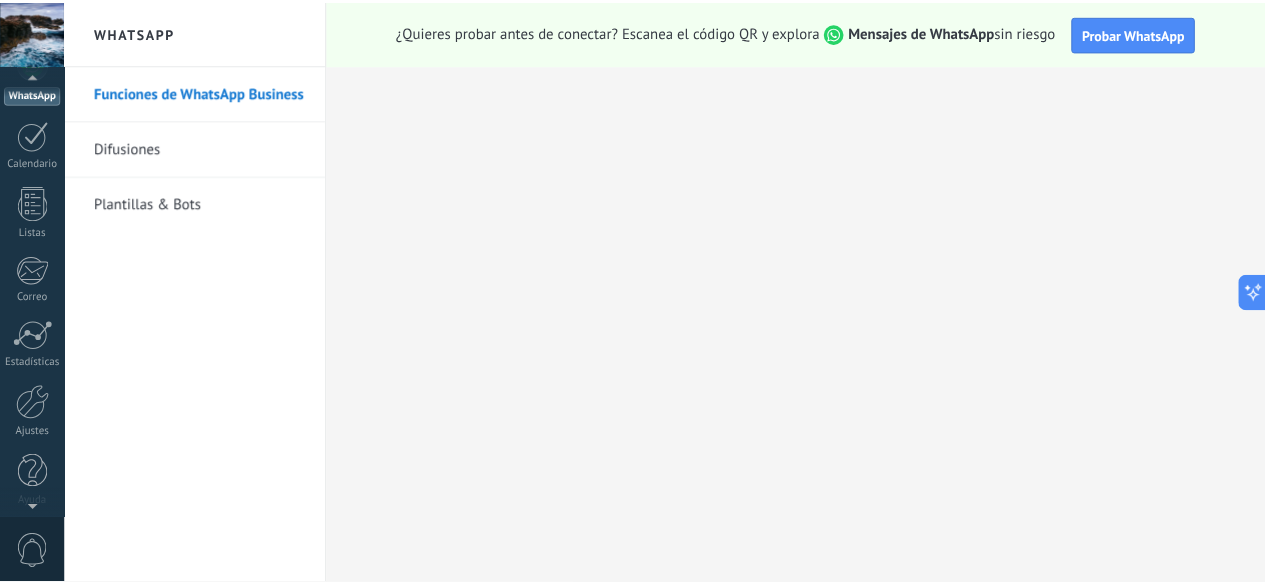scroll, scrollTop: 247, scrollLeft: 0, axis: vertical 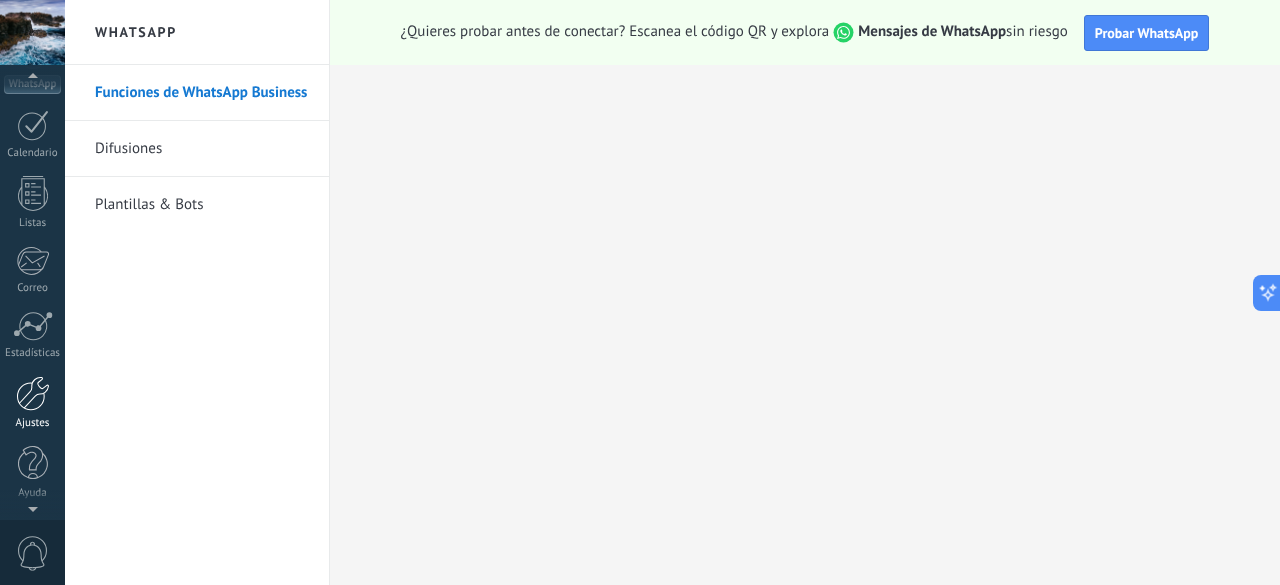 click on "Ajustes" at bounding box center [33, 423] 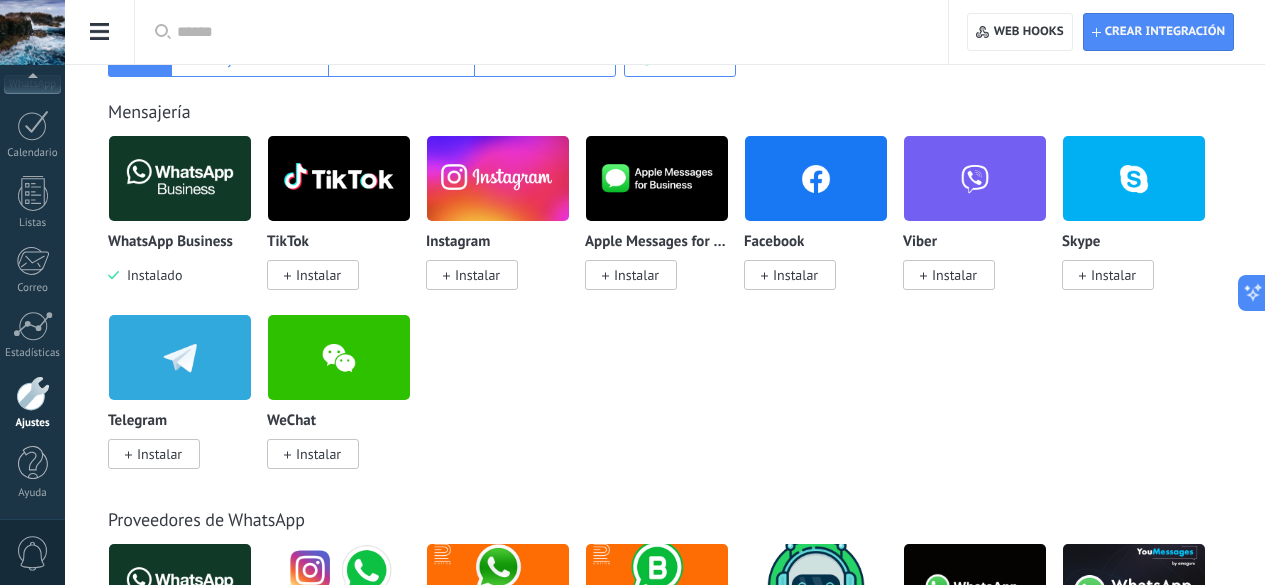 scroll, scrollTop: 400, scrollLeft: 0, axis: vertical 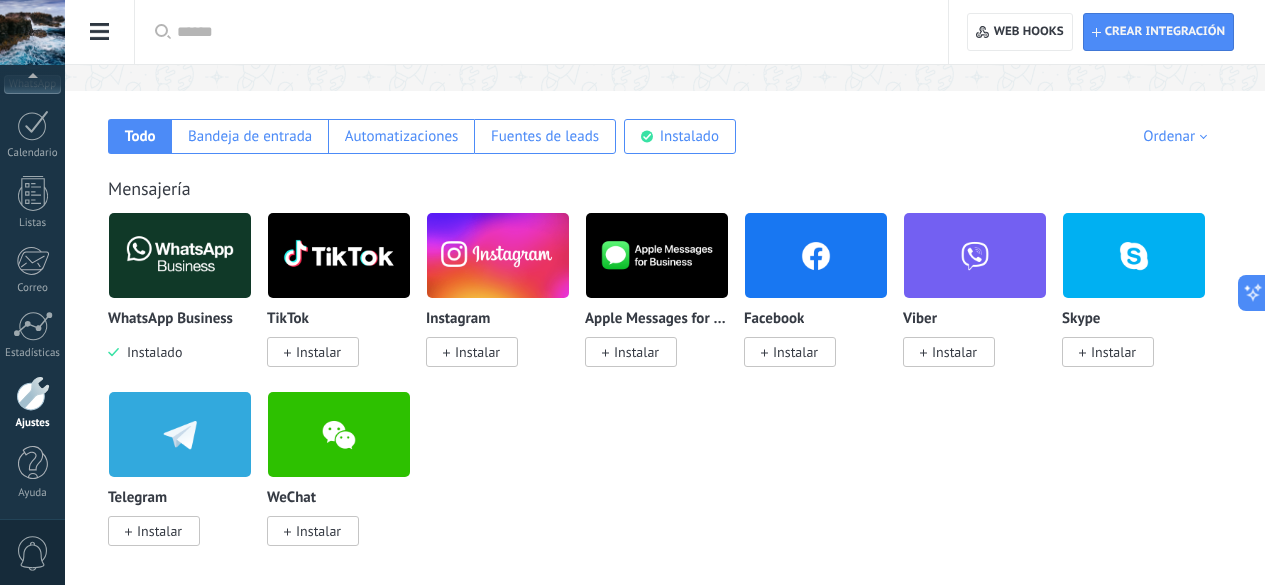 click on "Ajustes" at bounding box center (32, 403) 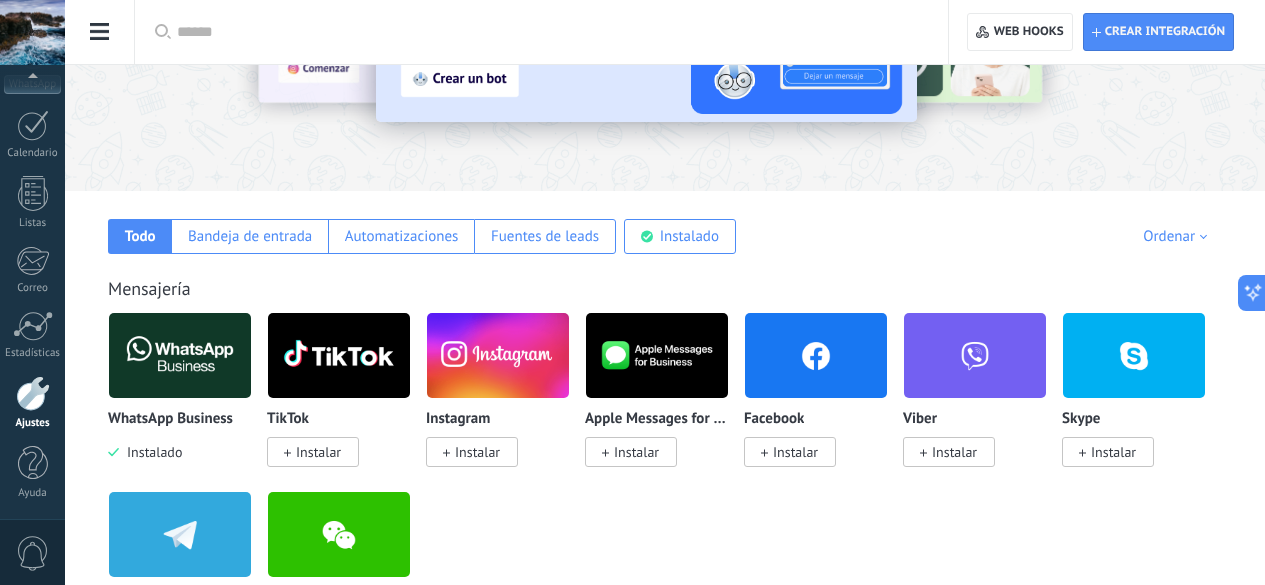 scroll, scrollTop: 0, scrollLeft: 0, axis: both 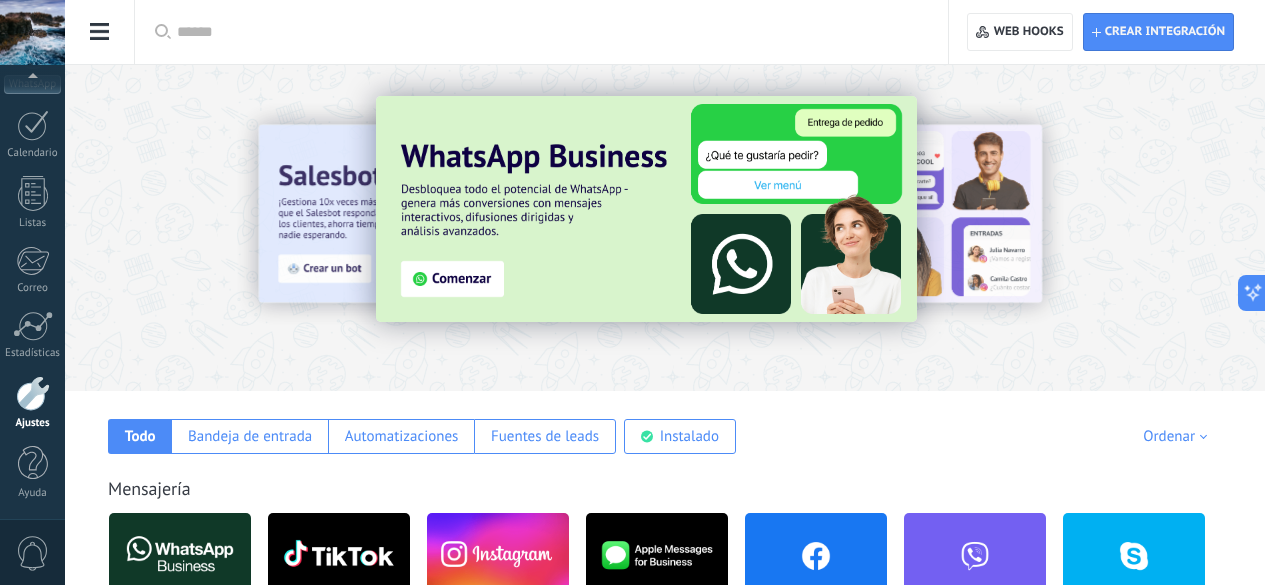 click on "Facturas" at bounding box center (-116, 149) 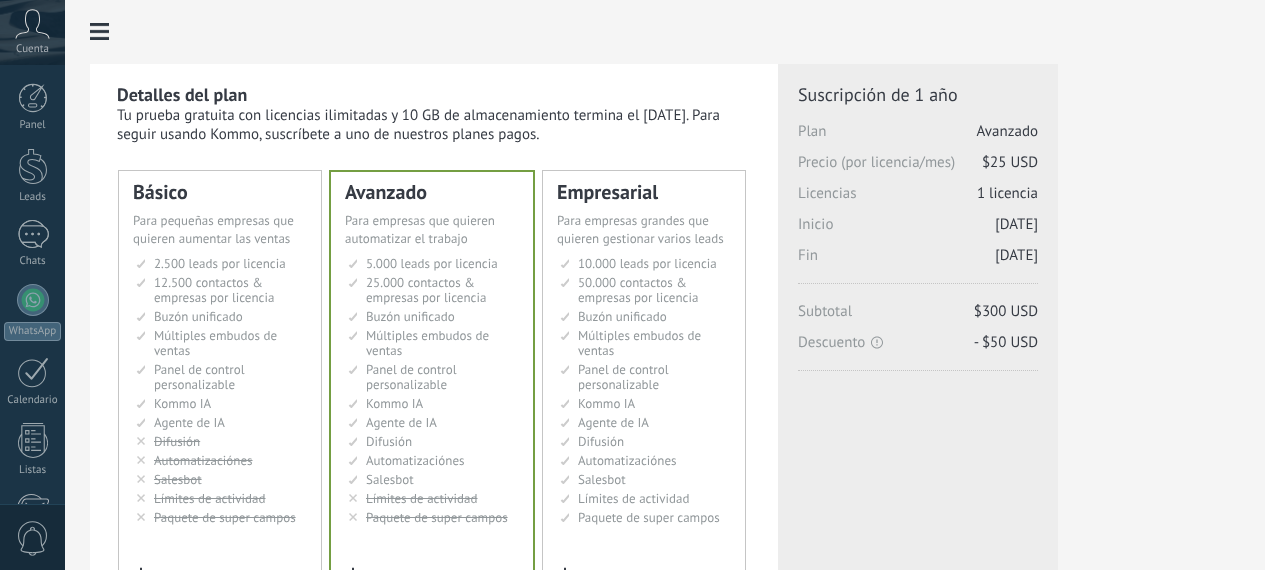 scroll, scrollTop: 0, scrollLeft: 0, axis: both 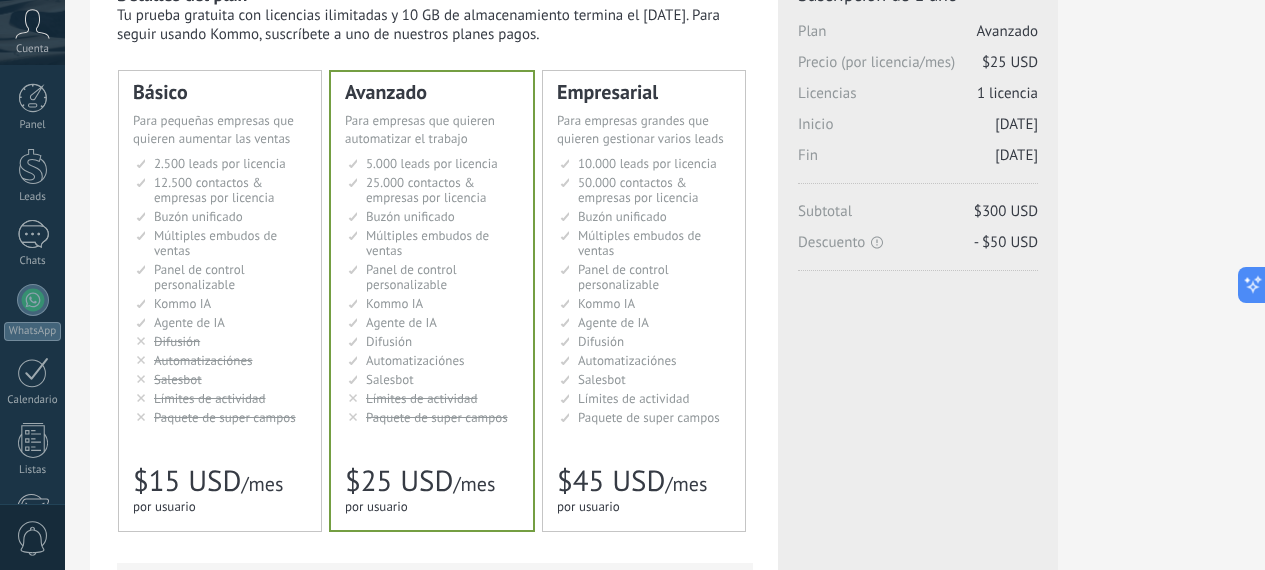 click on "Рассылки
Broadcasting
Difusión
Google Analytics和网站集成
Difusão
Penyiaran
Toplu Mesaj" at bounding box center [221, 341] 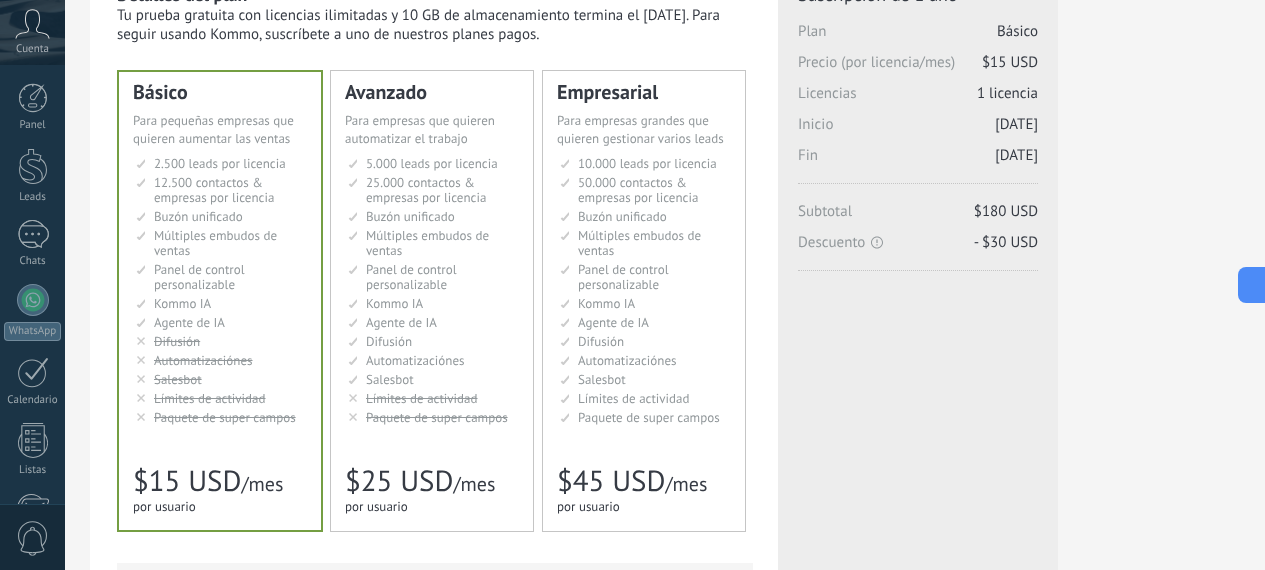 click on "Múltiples embudos de ventas" at bounding box center [427, 243] 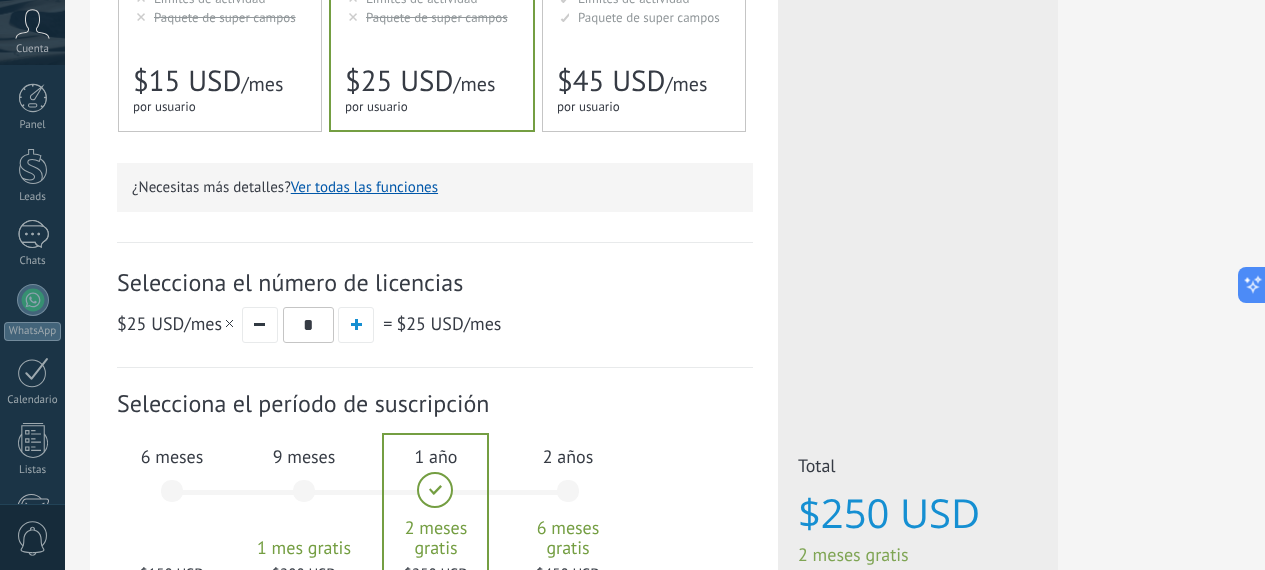 scroll, scrollTop: 600, scrollLeft: 0, axis: vertical 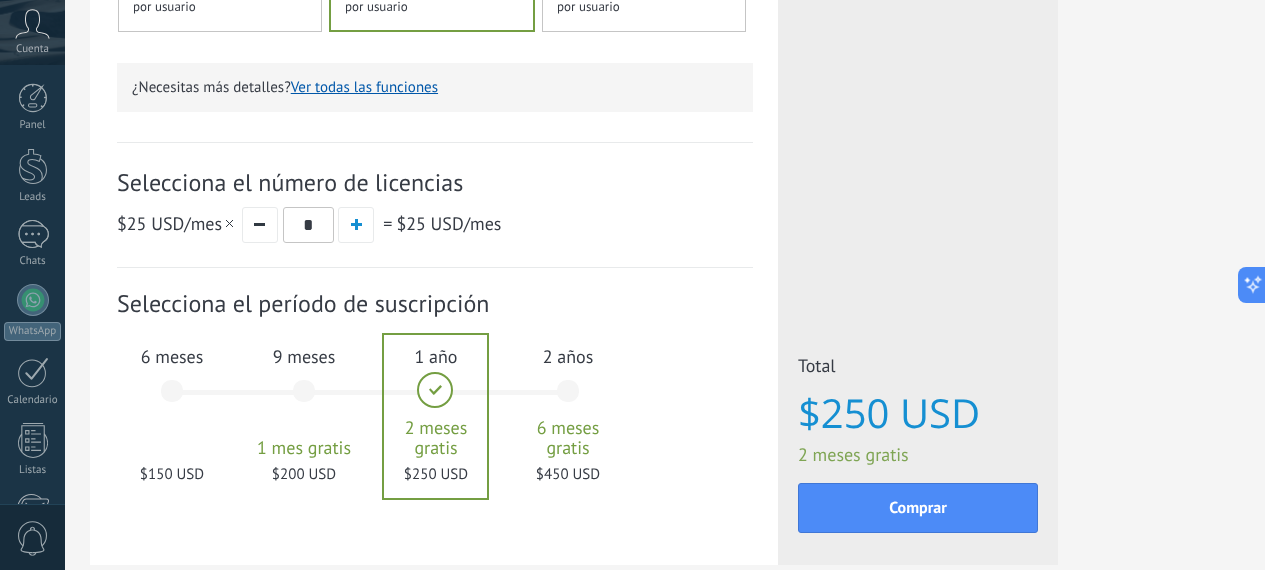 click on "6 meses
$150 USD" at bounding box center (172, 400) 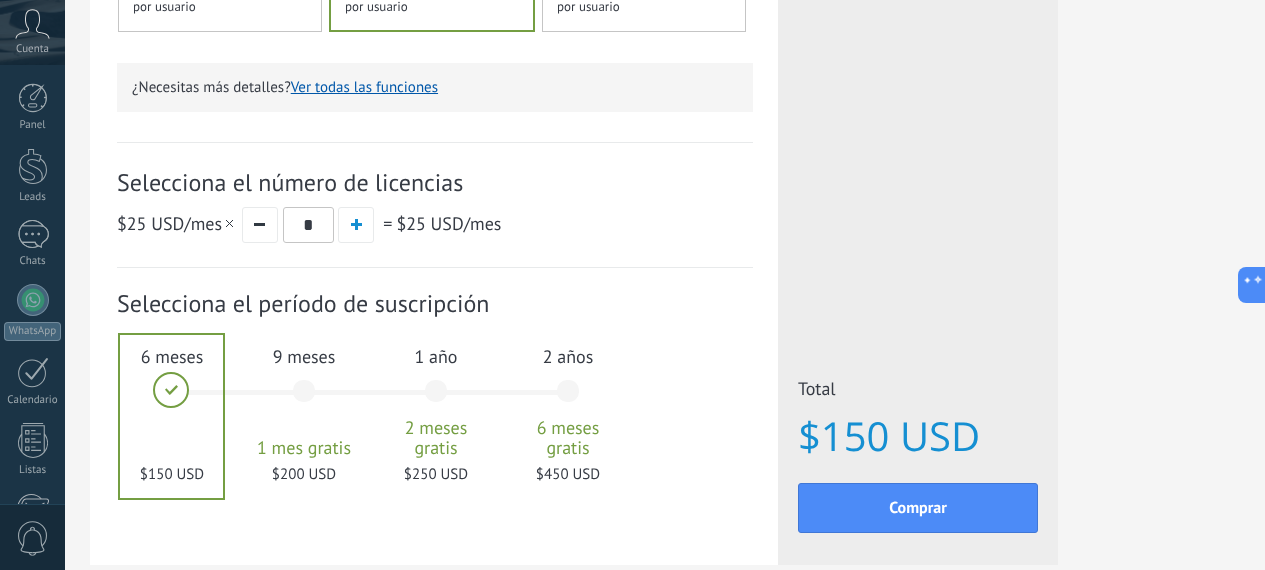 scroll, scrollTop: 500, scrollLeft: 0, axis: vertical 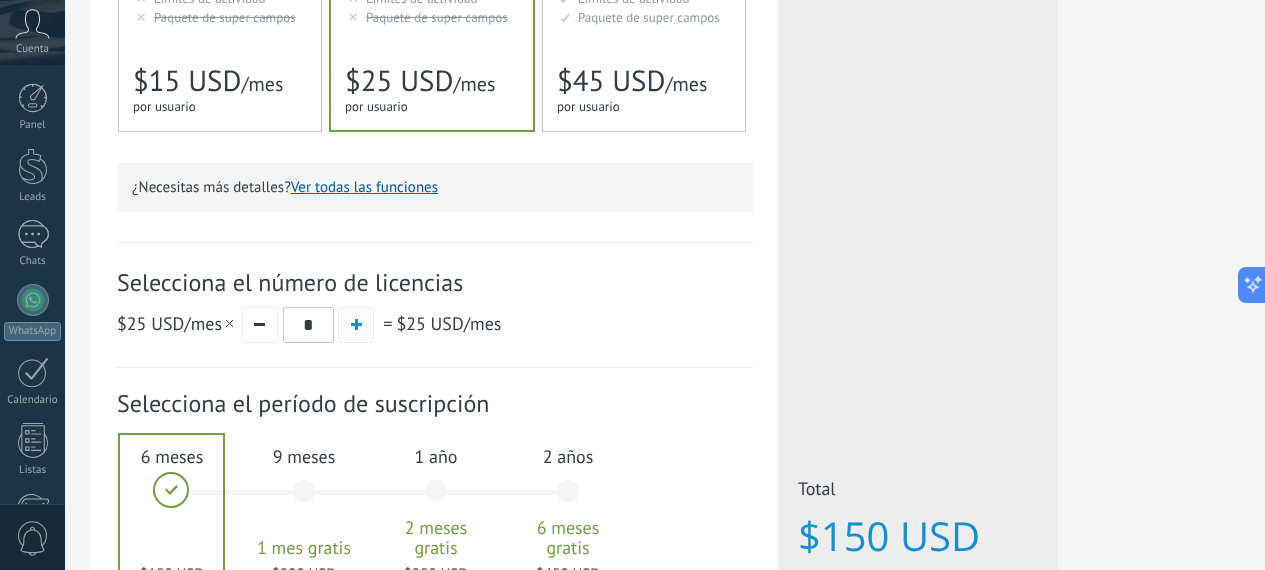 click at bounding box center (356, 324) 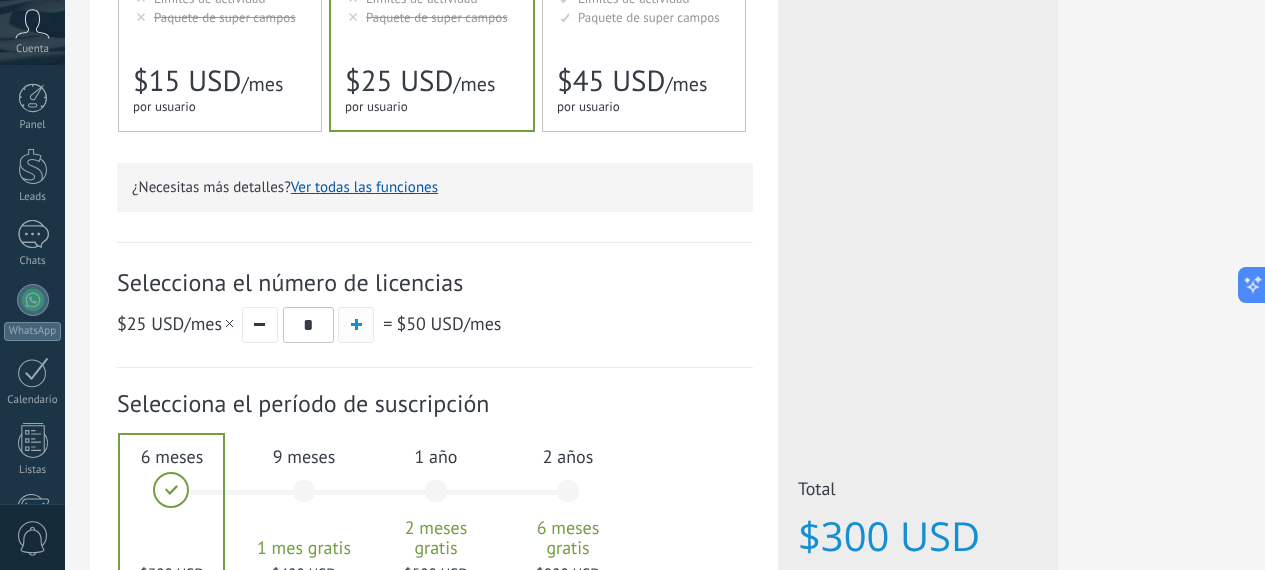 click at bounding box center [356, 324] 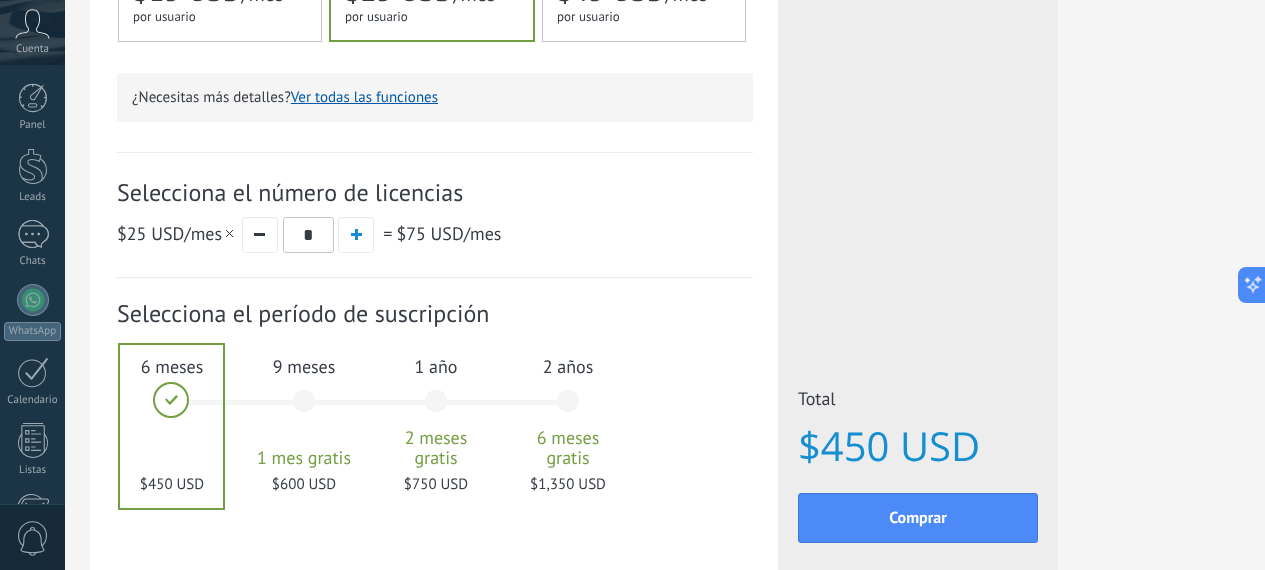 scroll, scrollTop: 612, scrollLeft: 0, axis: vertical 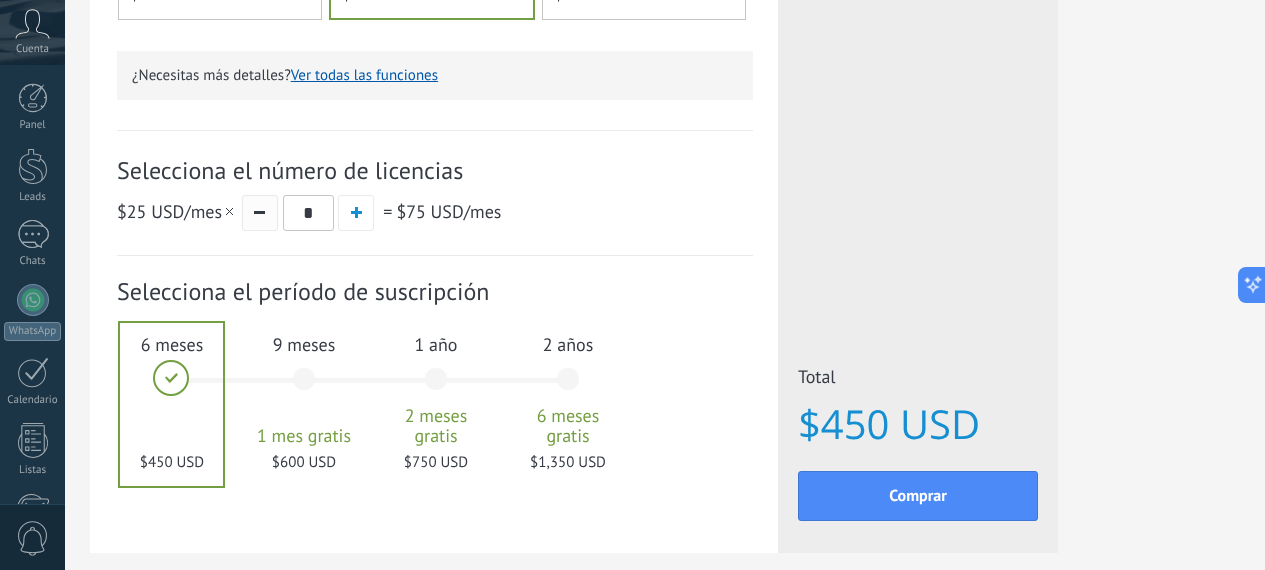 click at bounding box center [260, 213] 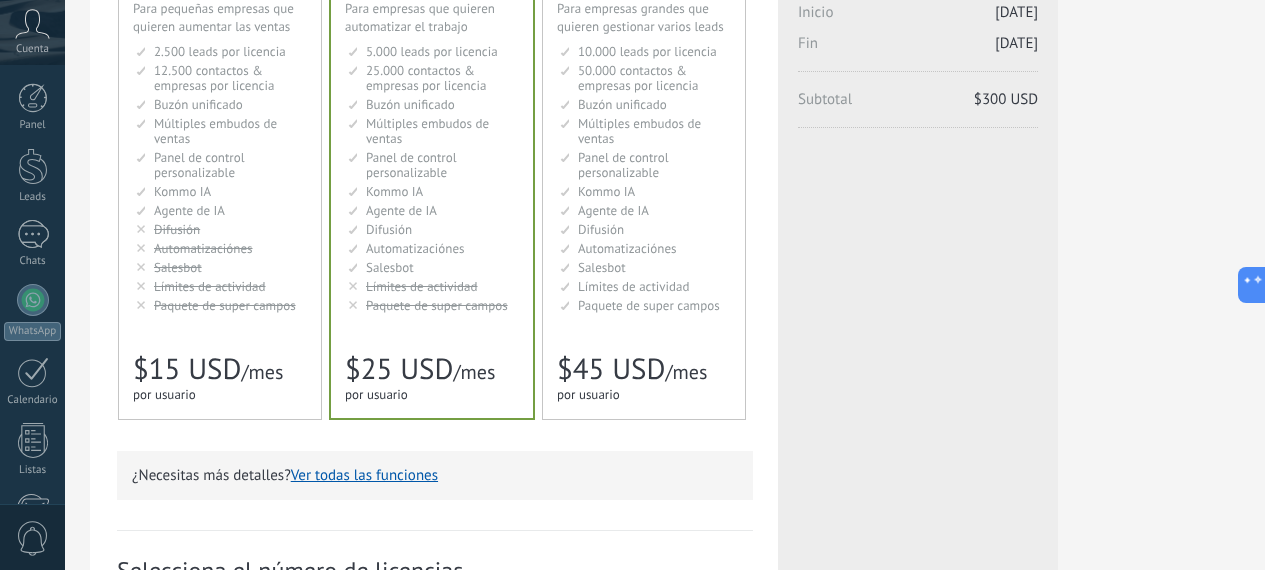 scroll, scrollTop: 112, scrollLeft: 0, axis: vertical 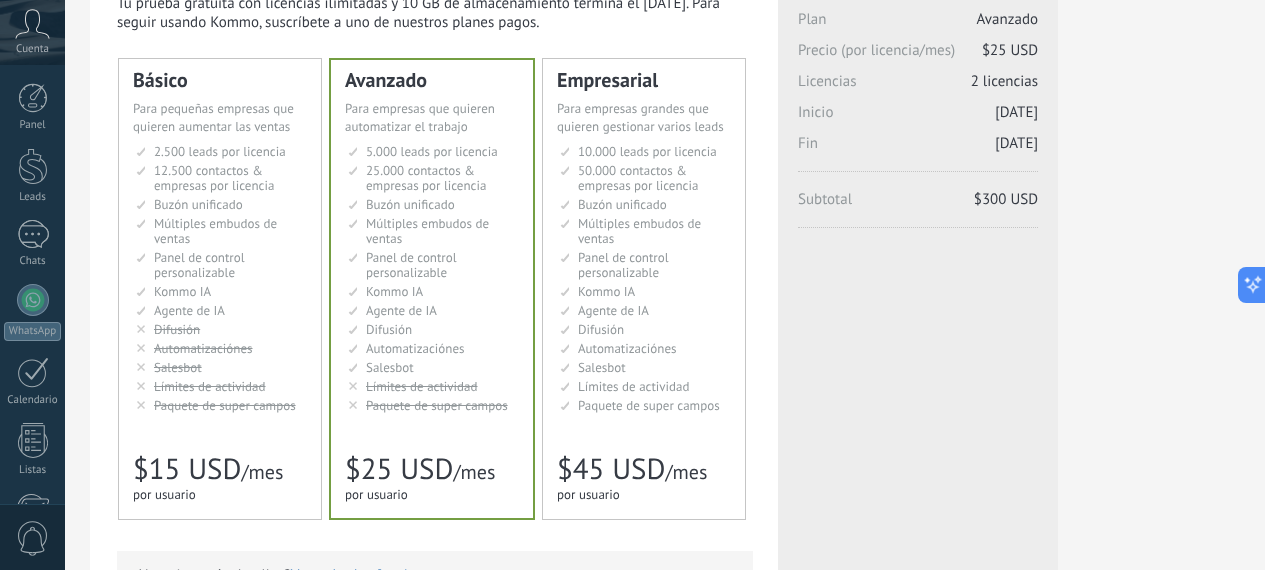 click on "10.000 сделок на место
10.000 leads per seat
10.000 leads por licencia
添加线索和联系人
10.000 leads por licença
10.000 lead per slot
Lisans başına 10.000 müşteri
50.000 контактов & компаний на место
50.000 contacts & companies per seat
50.000 contactos & empresas por licencia
定制销售阶段并与销售渠道合作
50.000 contatos & empresas por licença
50.000 kontak & perusahaan per slot
Lisans başına 50.000 kişi & şirket kaydı
Общий inbox
Unified inbox
Buzón unificado
Inbox unificado
Inbox terpadu
Birleşik gelen kutusu
Множество воронок" at bounding box center [645, 278] 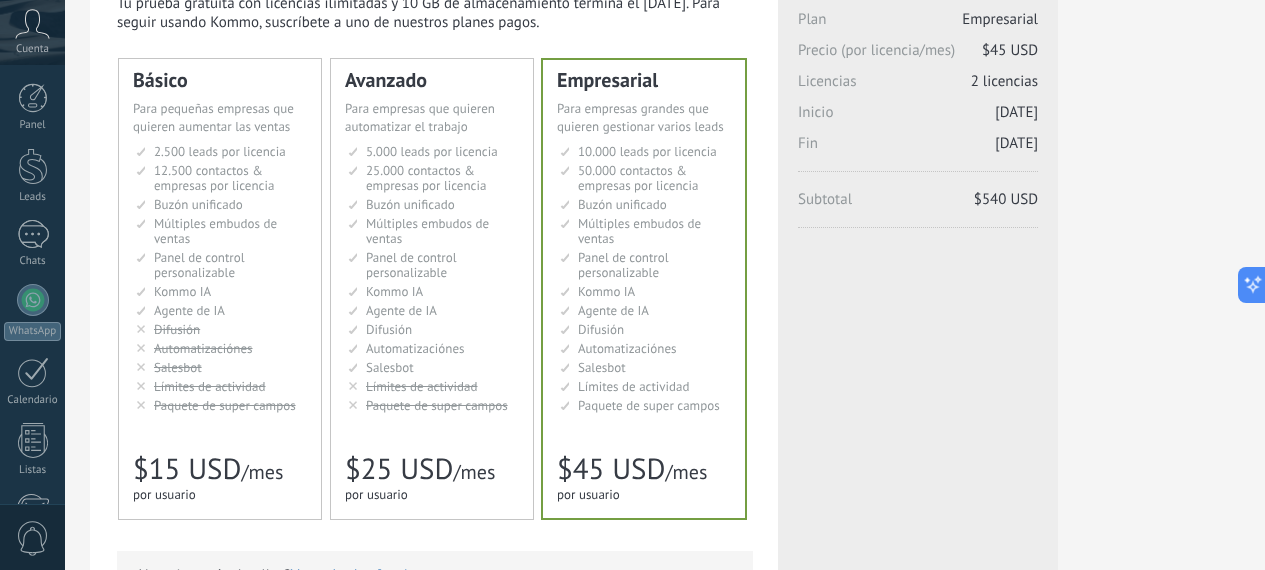 click on "Agente de IA" at bounding box center [401, 310] 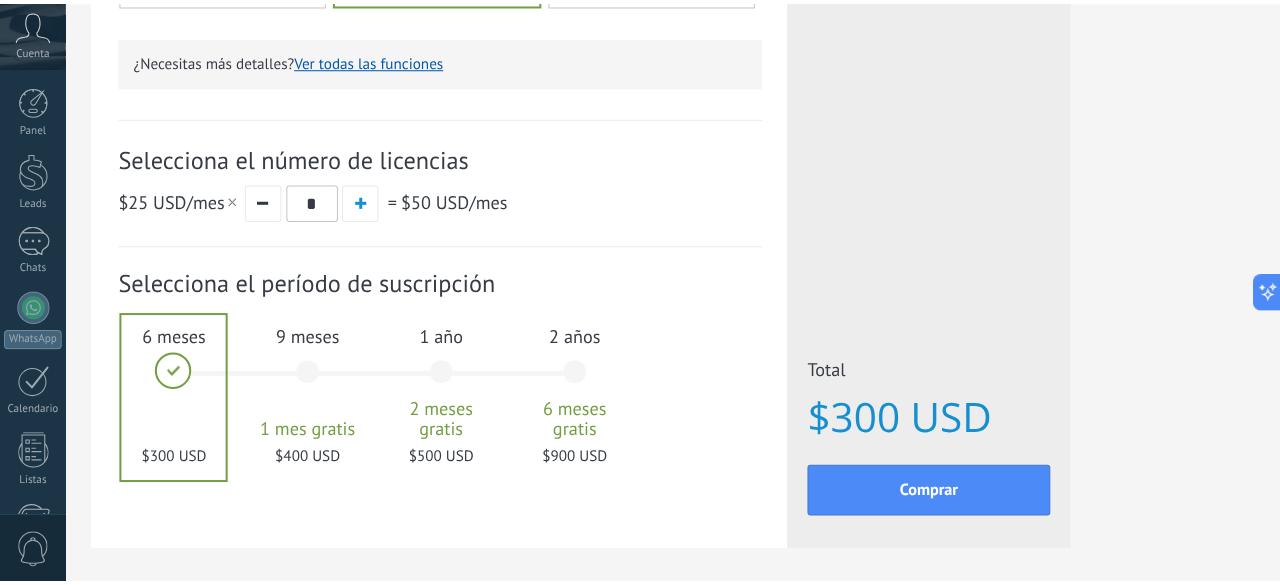 scroll, scrollTop: 712, scrollLeft: 0, axis: vertical 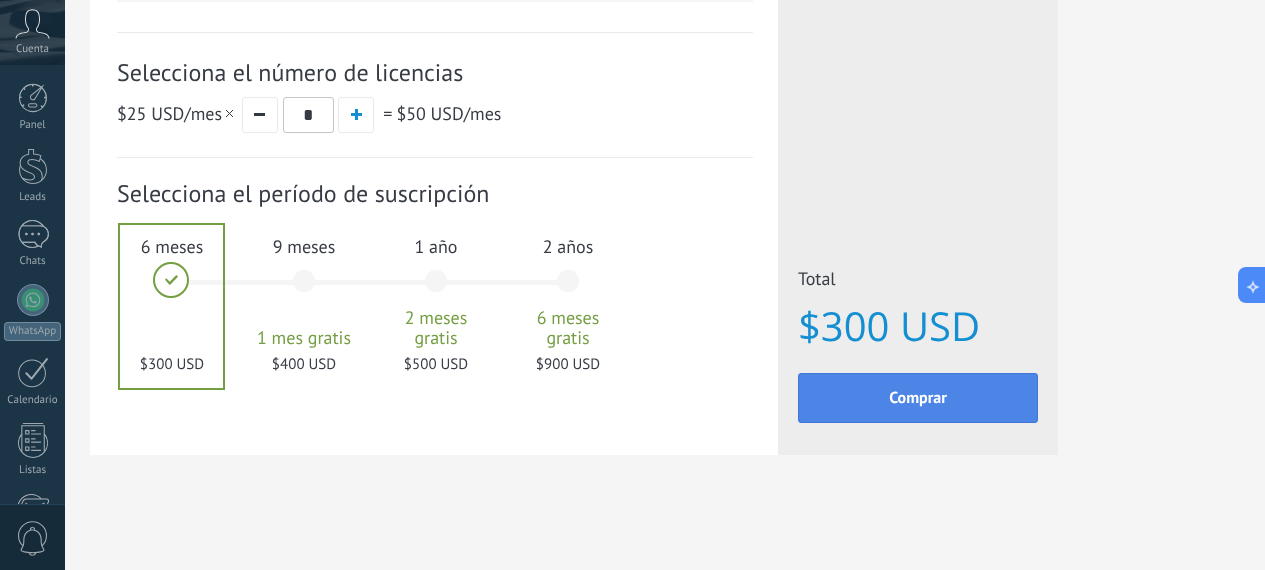 click on "Comprar" at bounding box center [918, 398] 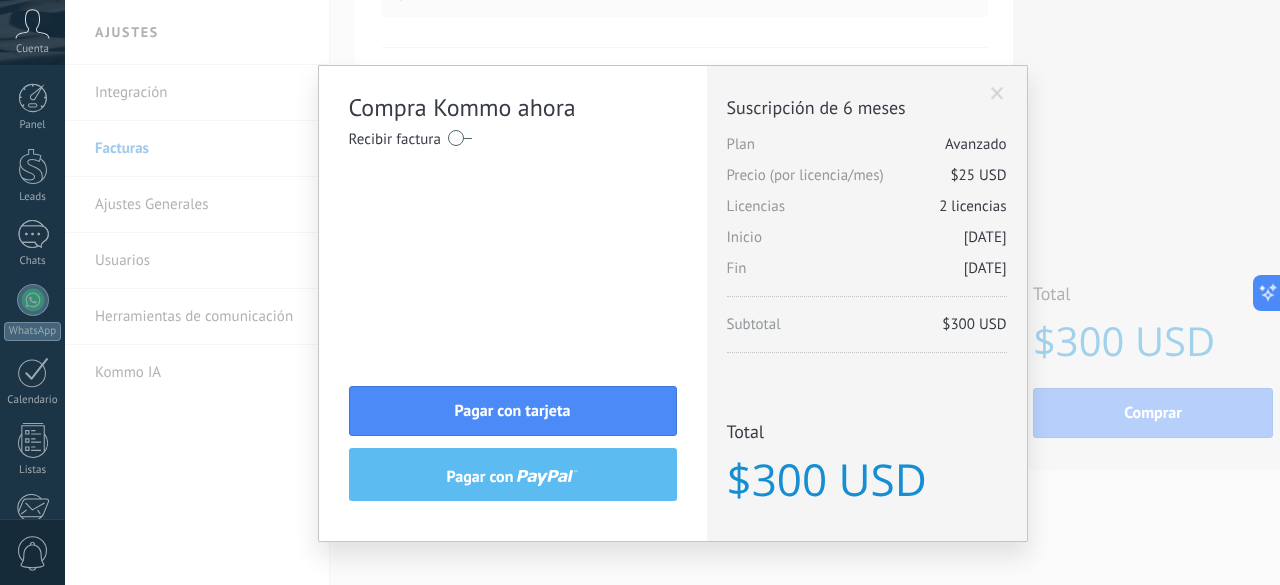 click at bounding box center (460, 138) 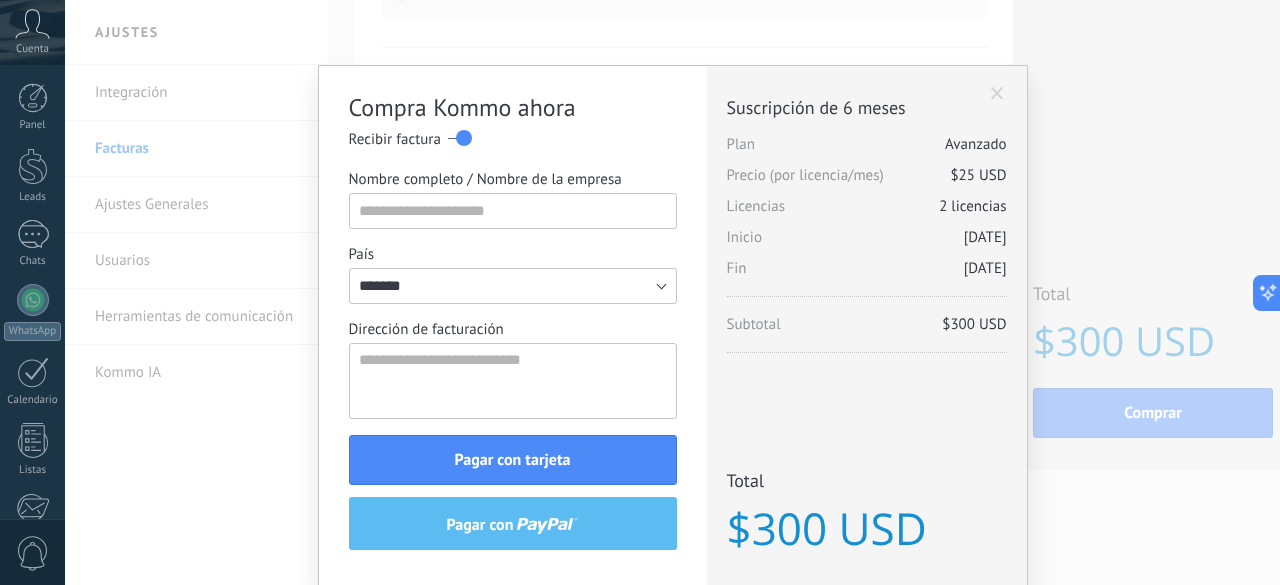 click at bounding box center [460, 138] 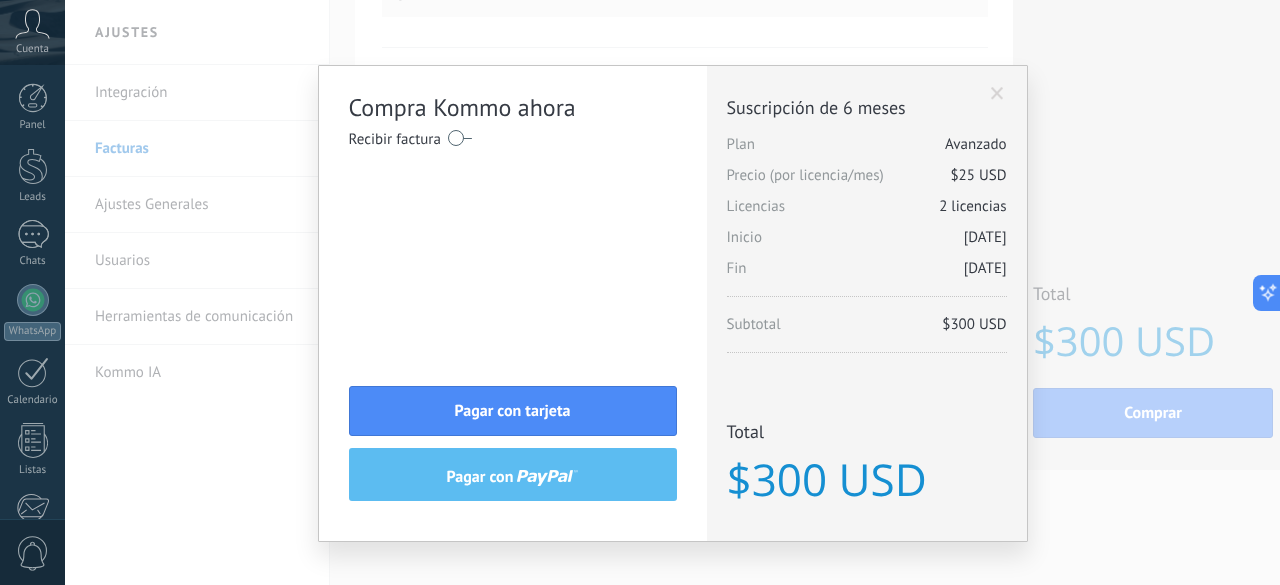 scroll, scrollTop: 22, scrollLeft: 0, axis: vertical 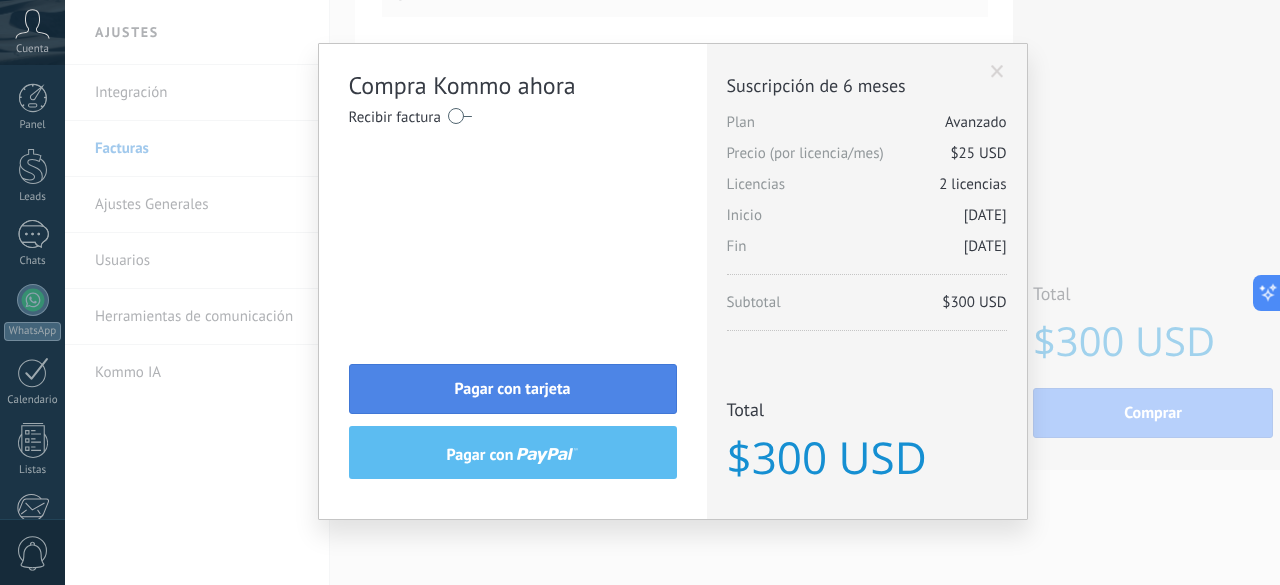 click on "Pagar con tarjeta" at bounding box center (513, 389) 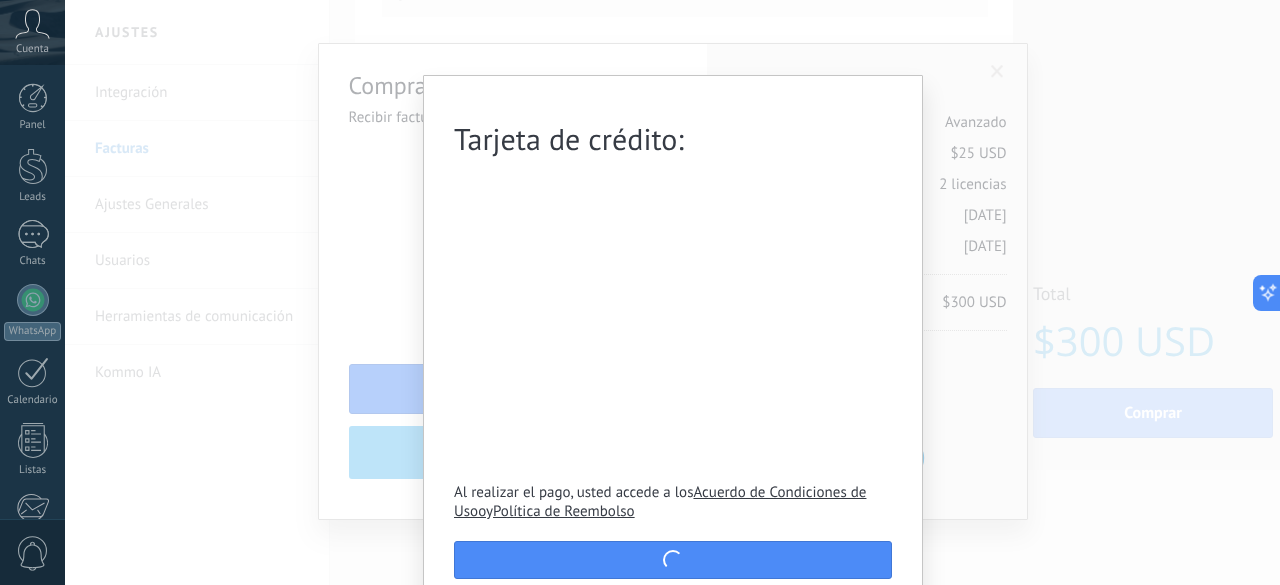 scroll, scrollTop: 0, scrollLeft: 0, axis: both 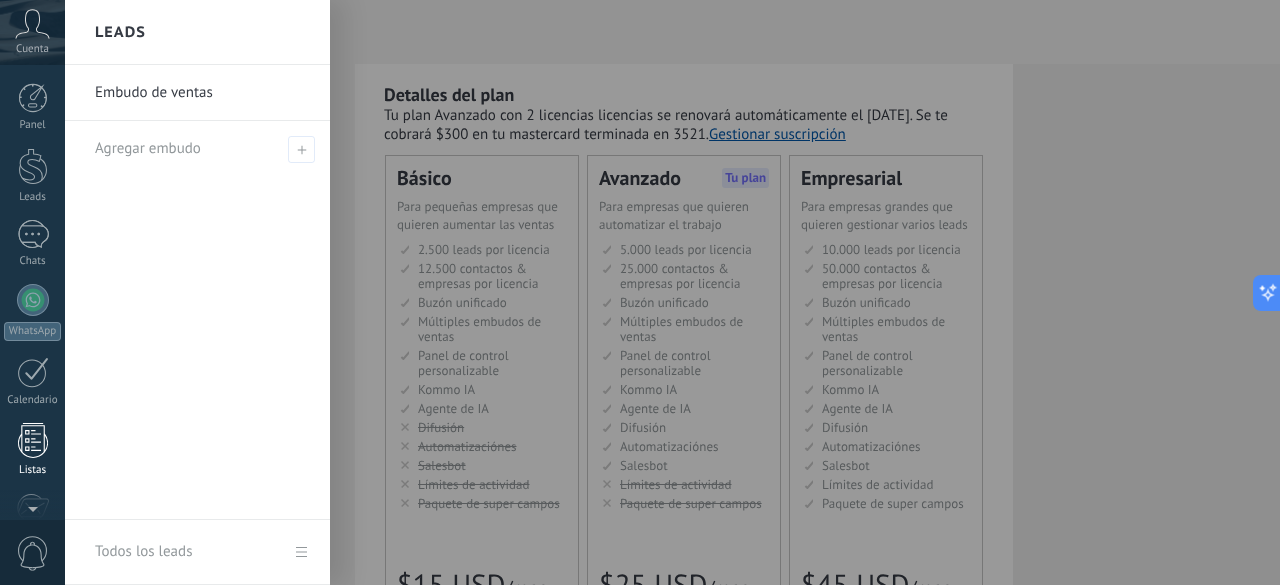 click at bounding box center (33, 166) 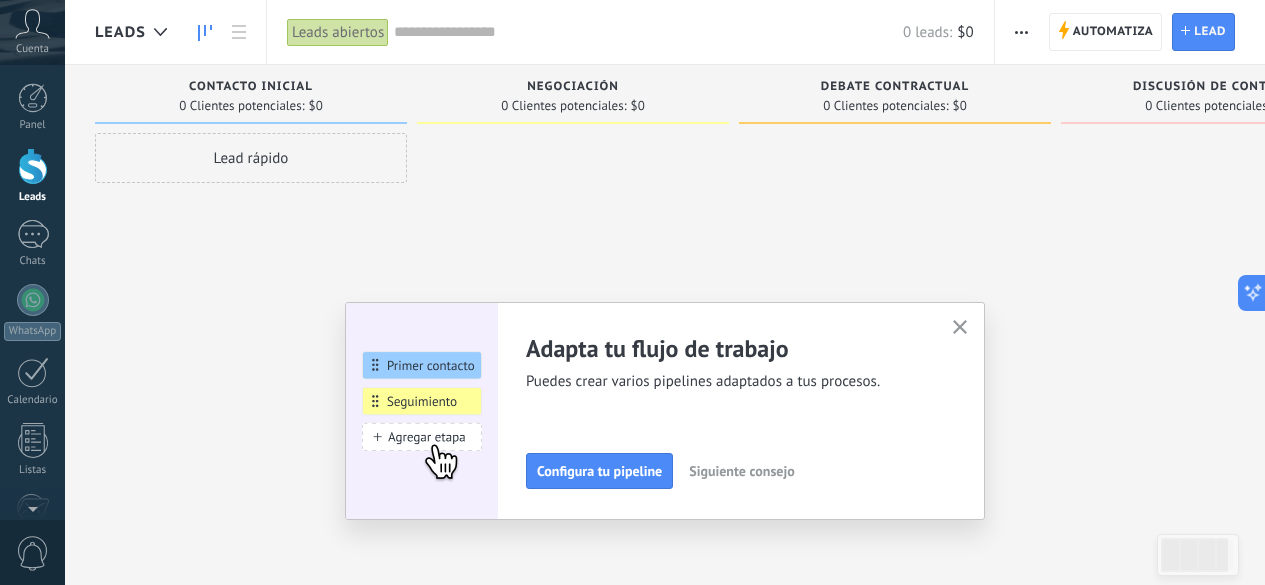 click 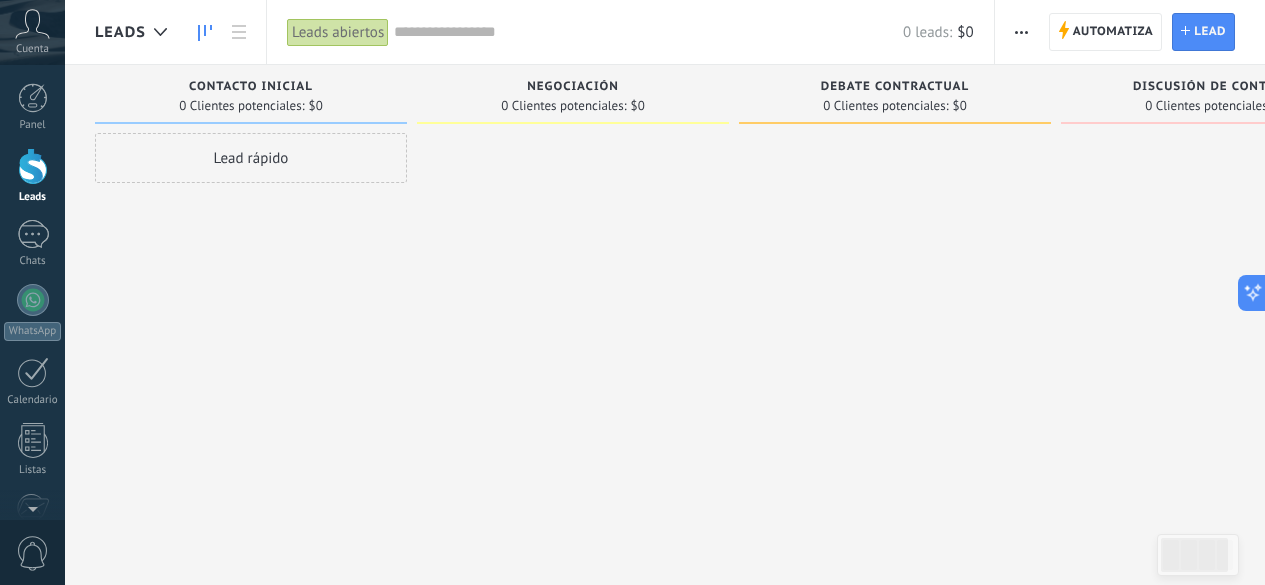 drag, startPoint x: 267, startPoint y: 232, endPoint x: 548, endPoint y: 189, distance: 284.271 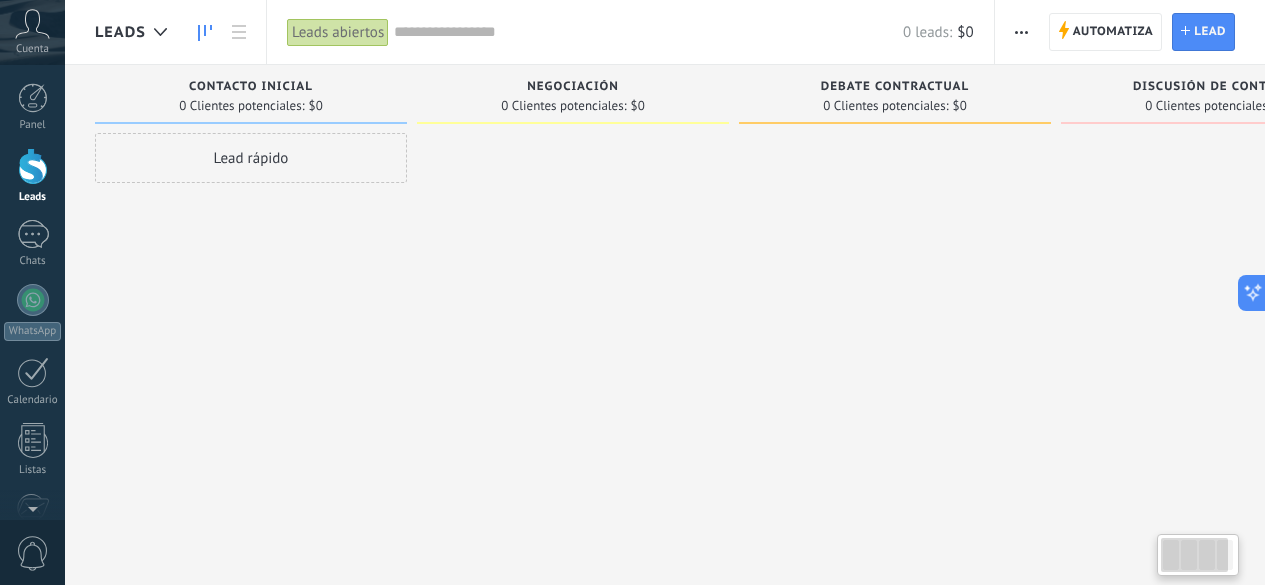 scroll, scrollTop: 0, scrollLeft: 0, axis: both 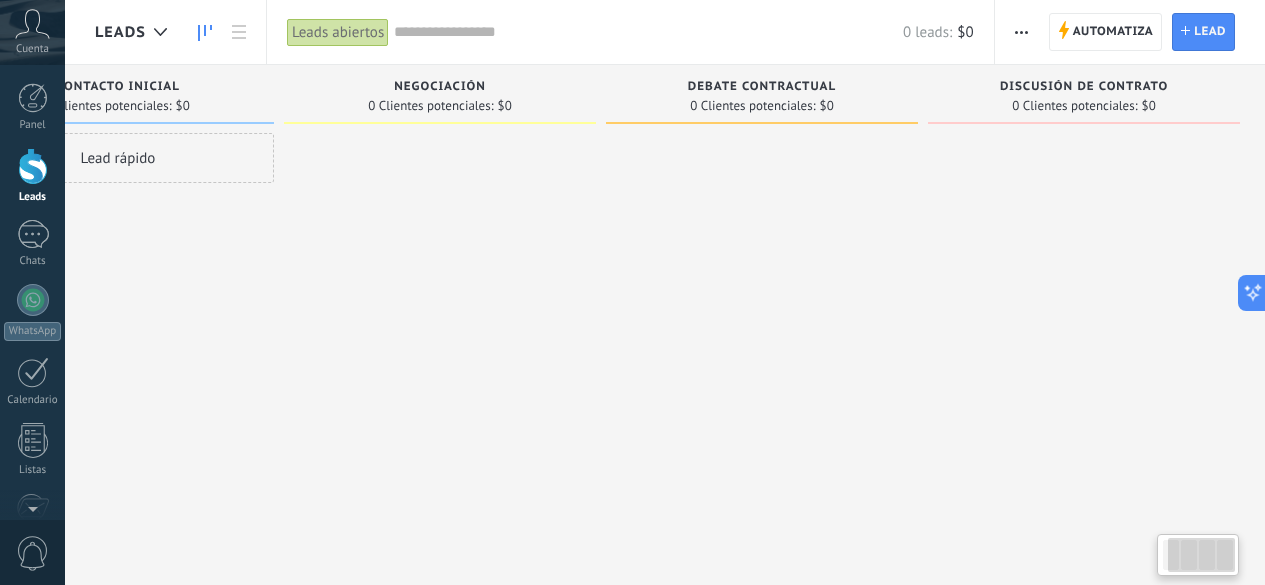 drag, startPoint x: 1208, startPoint y: 558, endPoint x: 1251, endPoint y: 557, distance: 43.011627 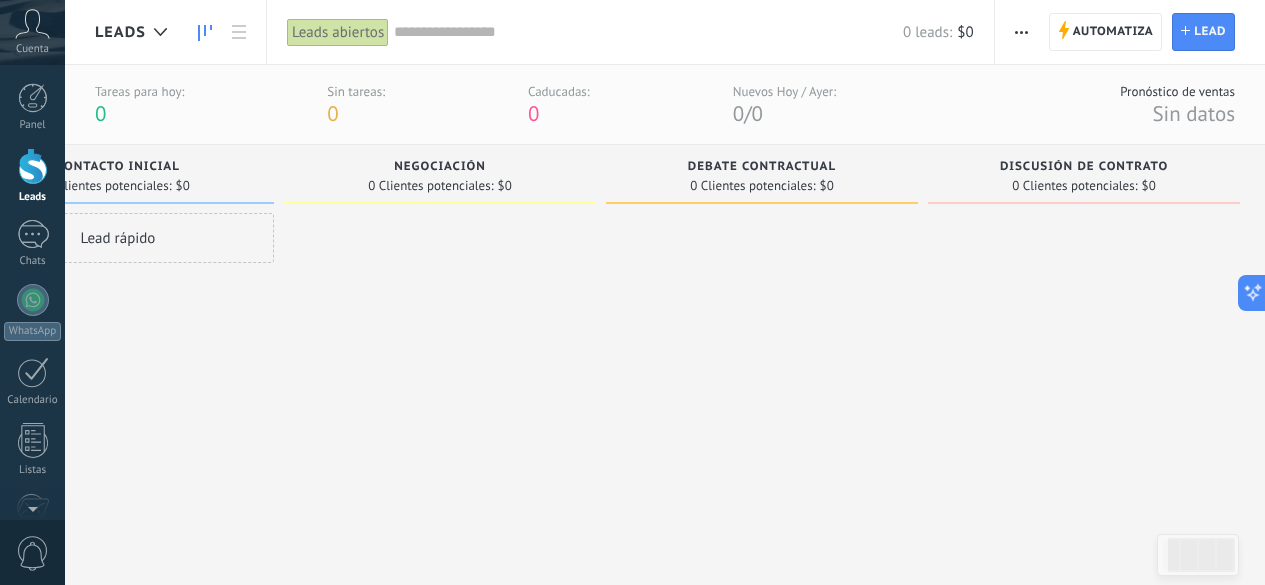 click at bounding box center (1021, 32) 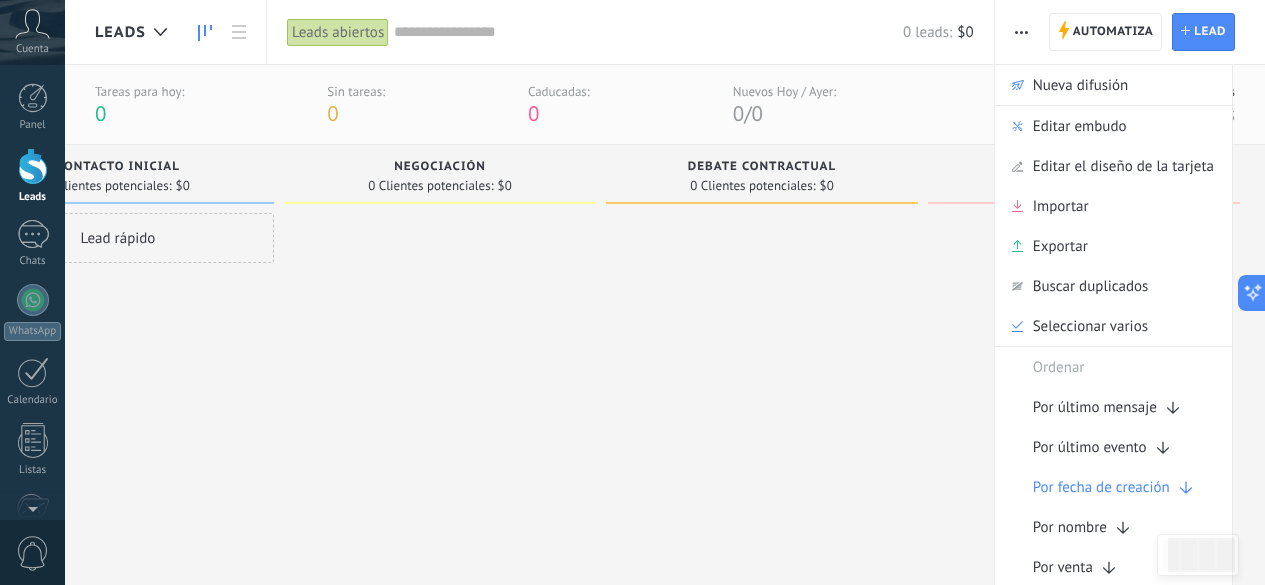 click at bounding box center [1021, 32] 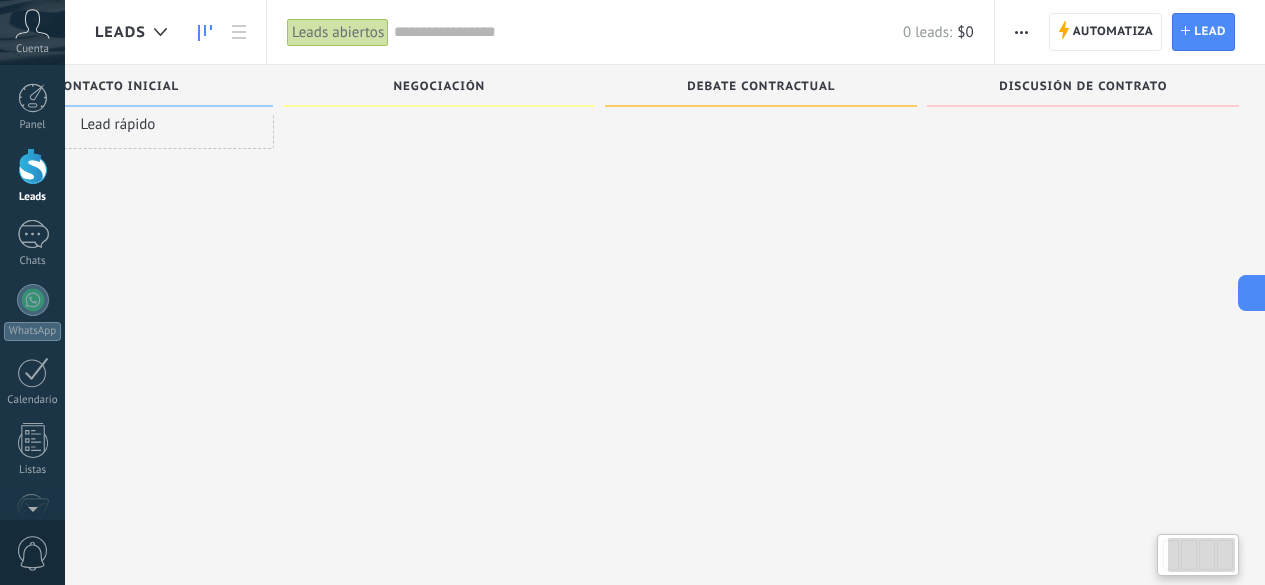 scroll, scrollTop: 19, scrollLeft: 0, axis: vertical 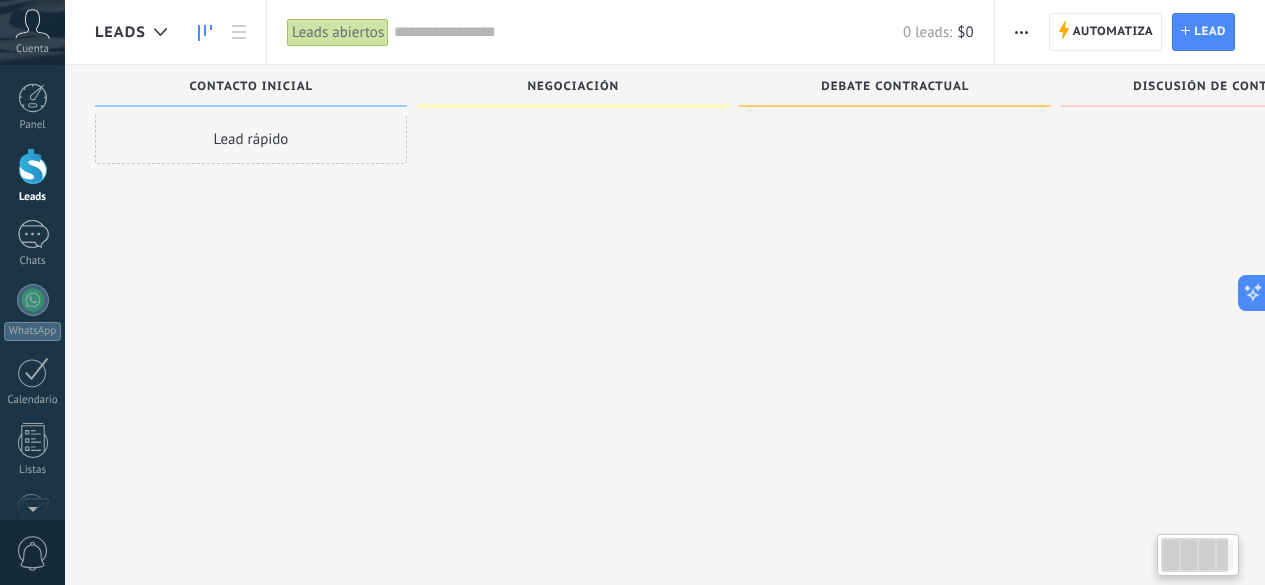 drag, startPoint x: 1212, startPoint y: 559, endPoint x: 1145, endPoint y: 559, distance: 67 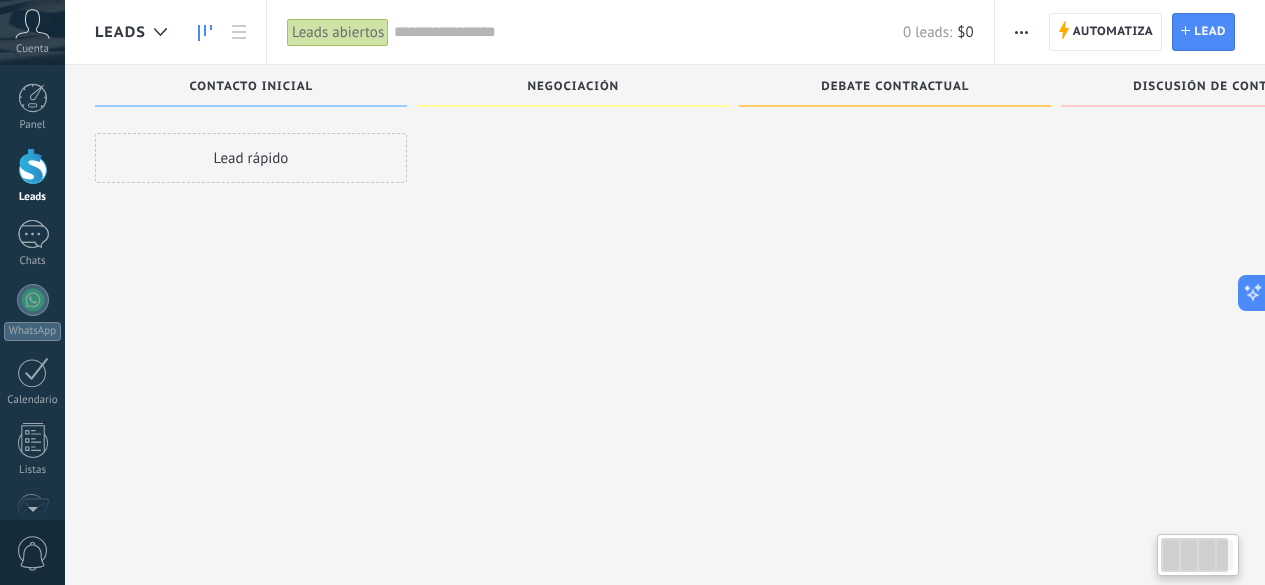 scroll, scrollTop: 0, scrollLeft: 0, axis: both 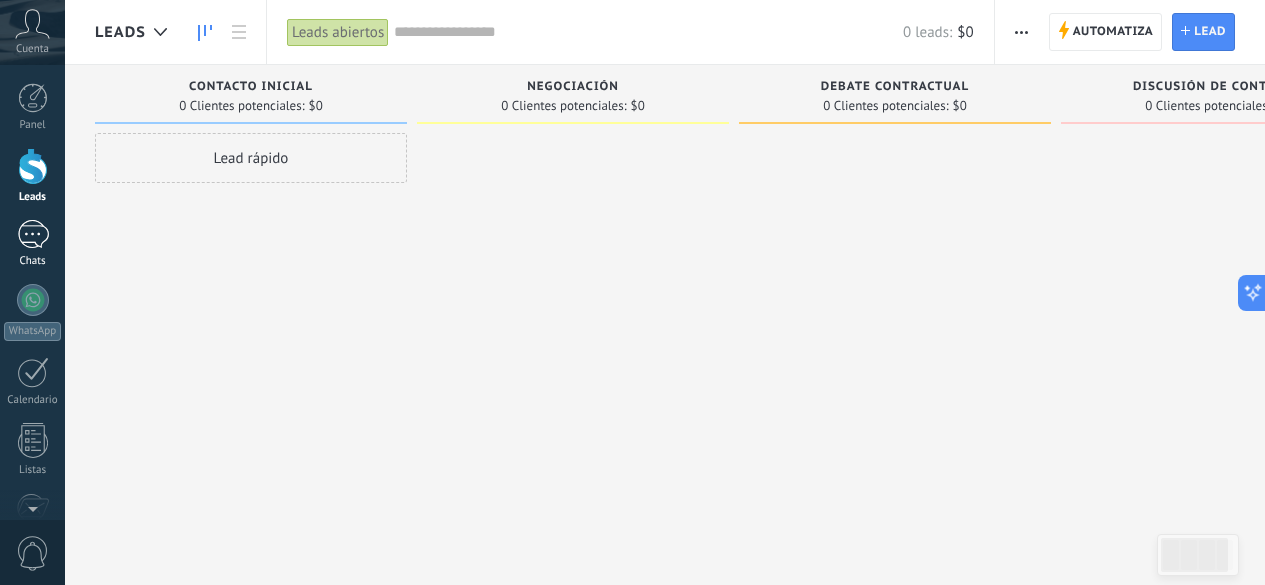 click at bounding box center [33, 234] 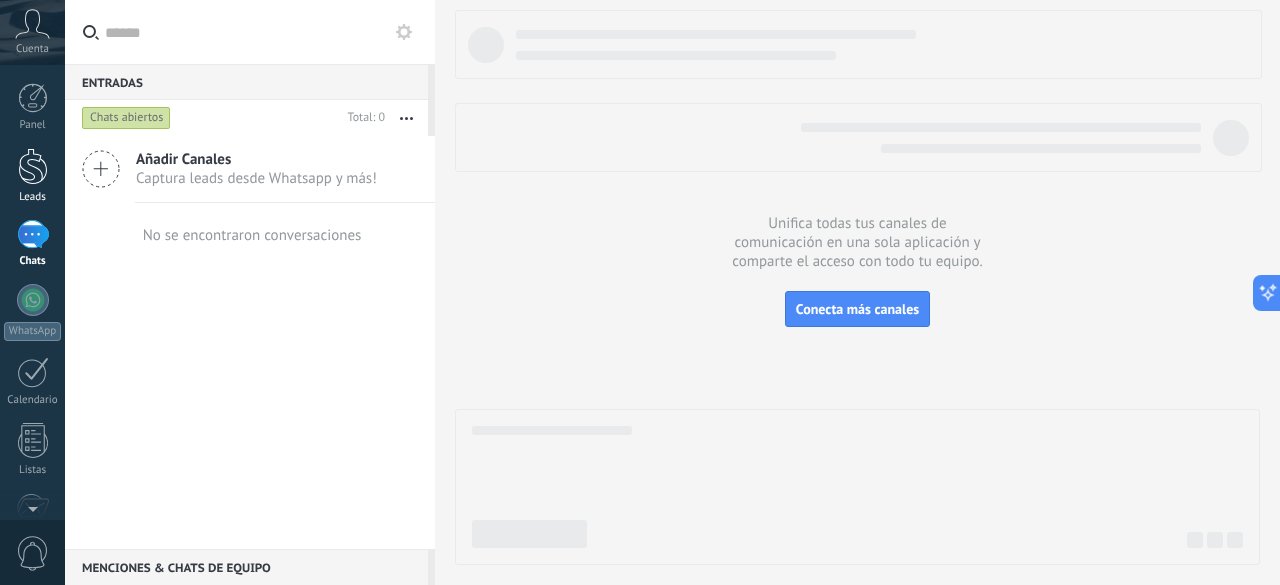 click at bounding box center (33, 166) 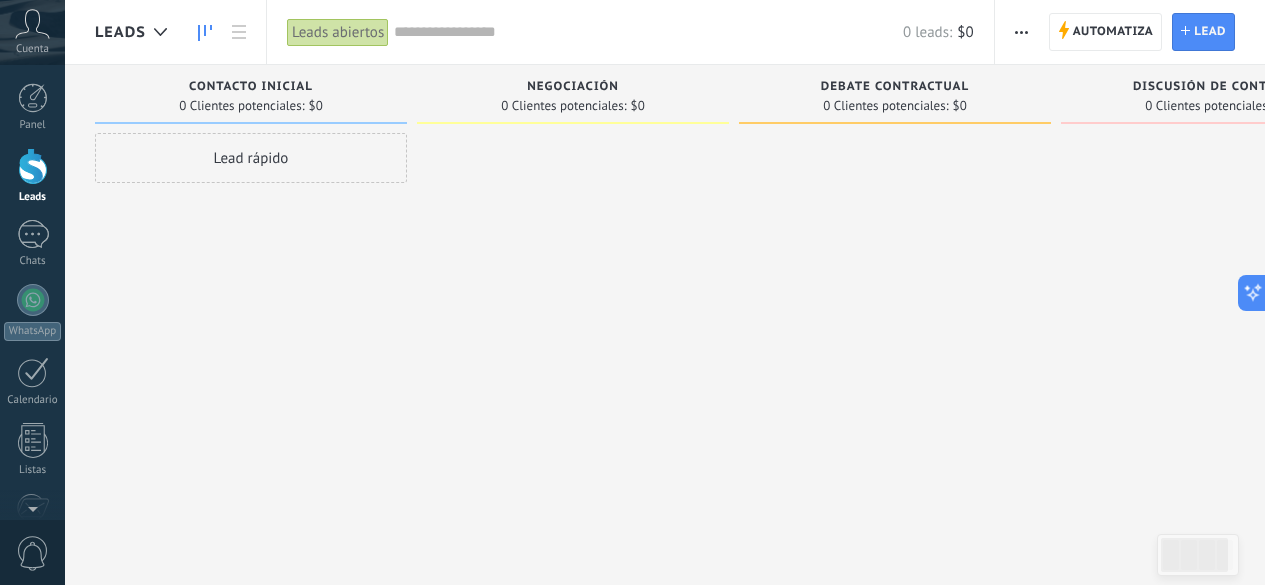 click at bounding box center [33, 166] 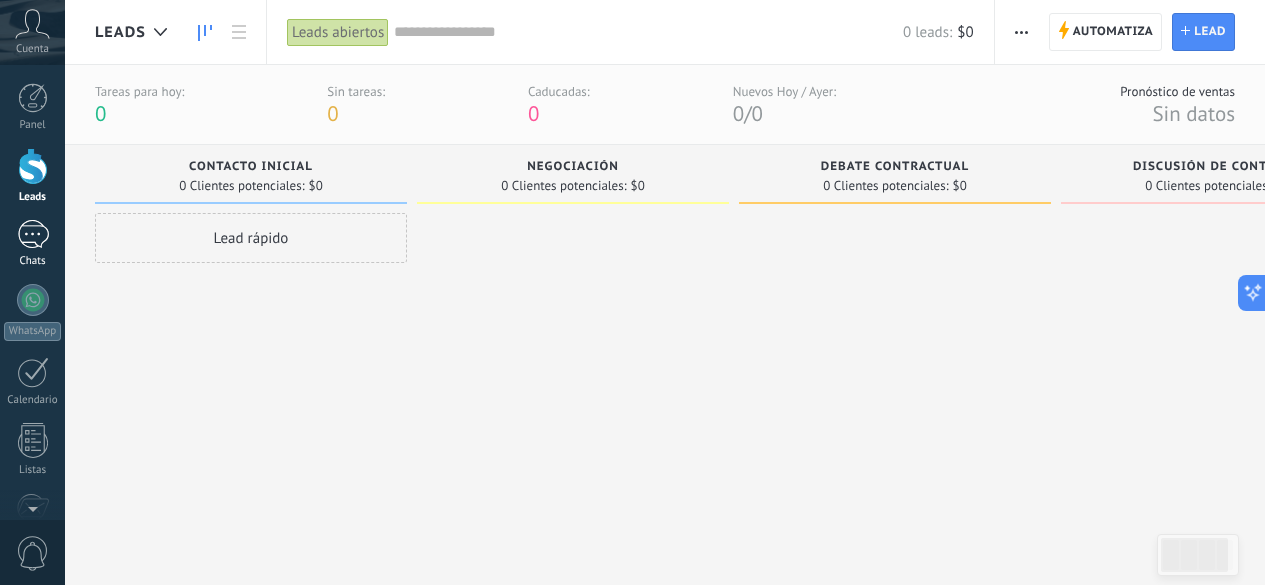 click at bounding box center [33, 234] 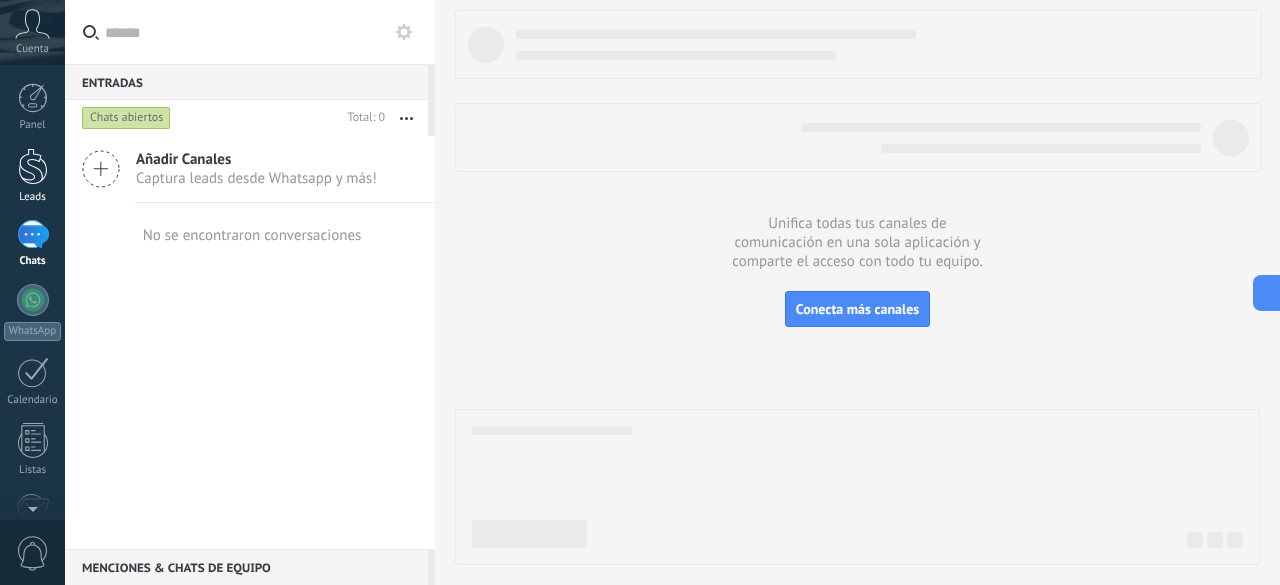 click at bounding box center [33, 166] 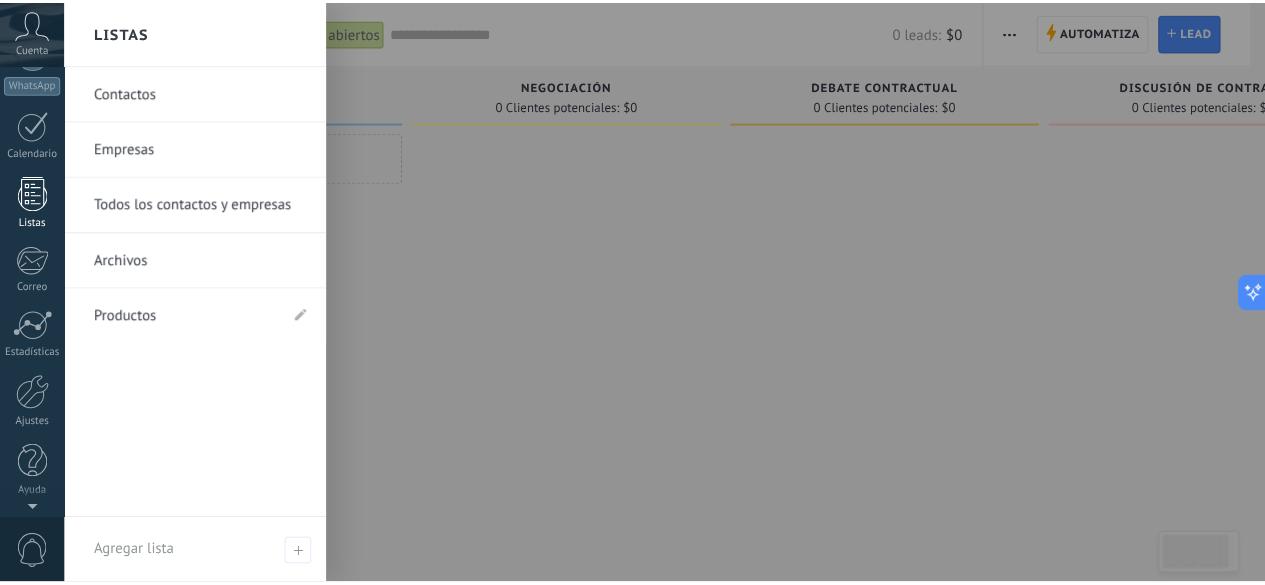 scroll, scrollTop: 0, scrollLeft: 0, axis: both 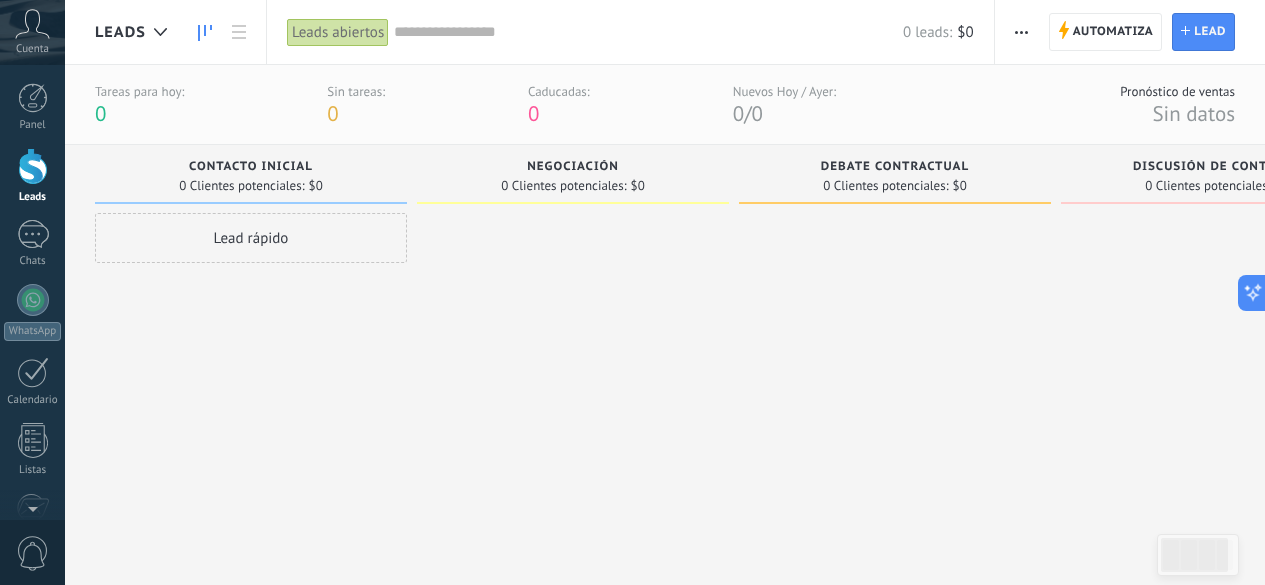 click on "Cuenta" at bounding box center (32, 32) 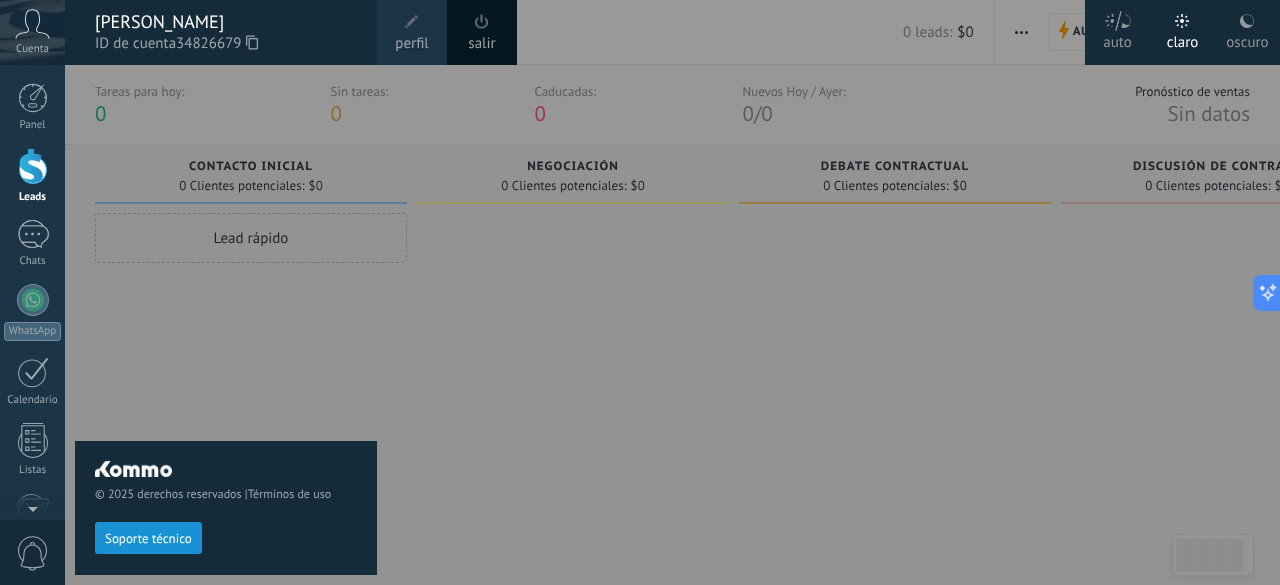 click on "Cuenta" at bounding box center (32, 32) 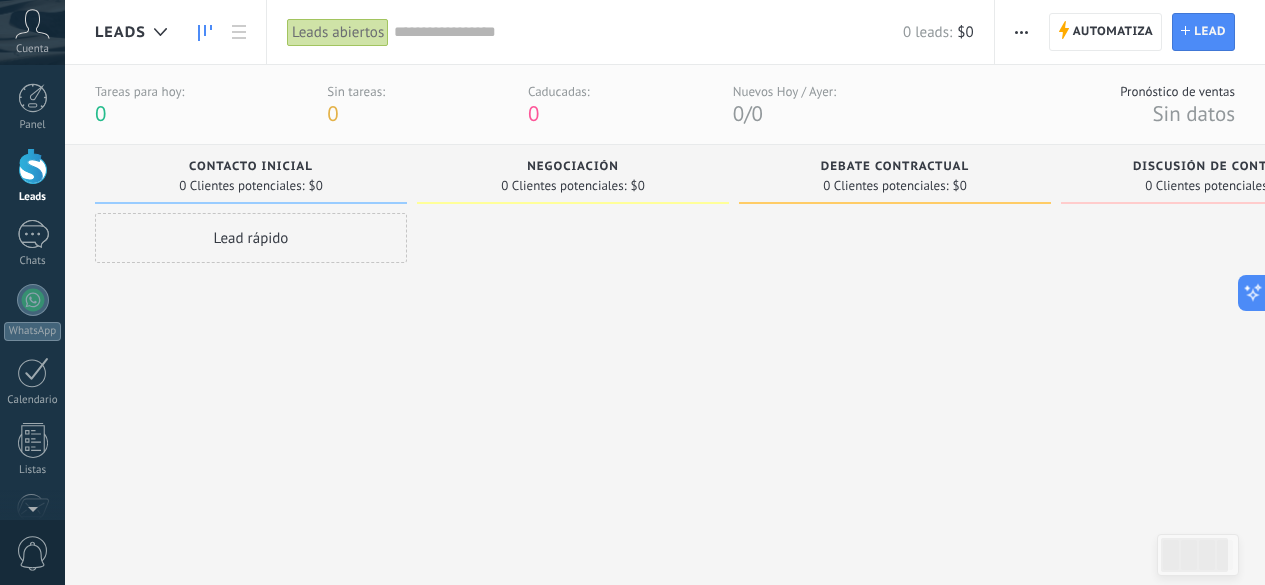 click on "Cuenta" at bounding box center (32, 32) 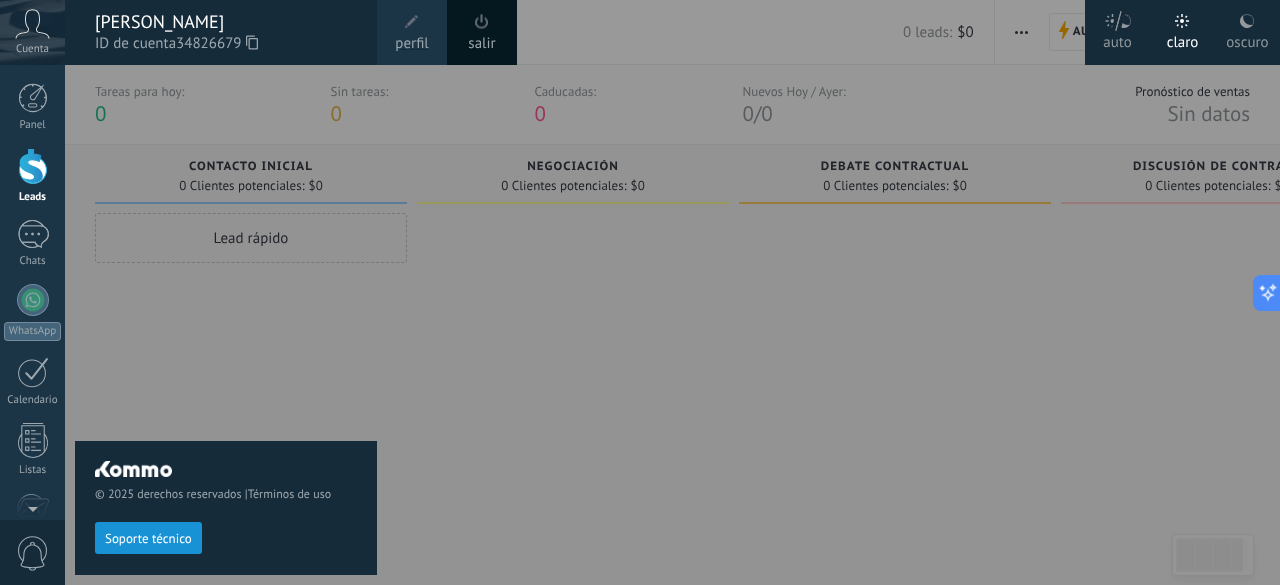 click on "[PERSON_NAME]" at bounding box center (226, 22) 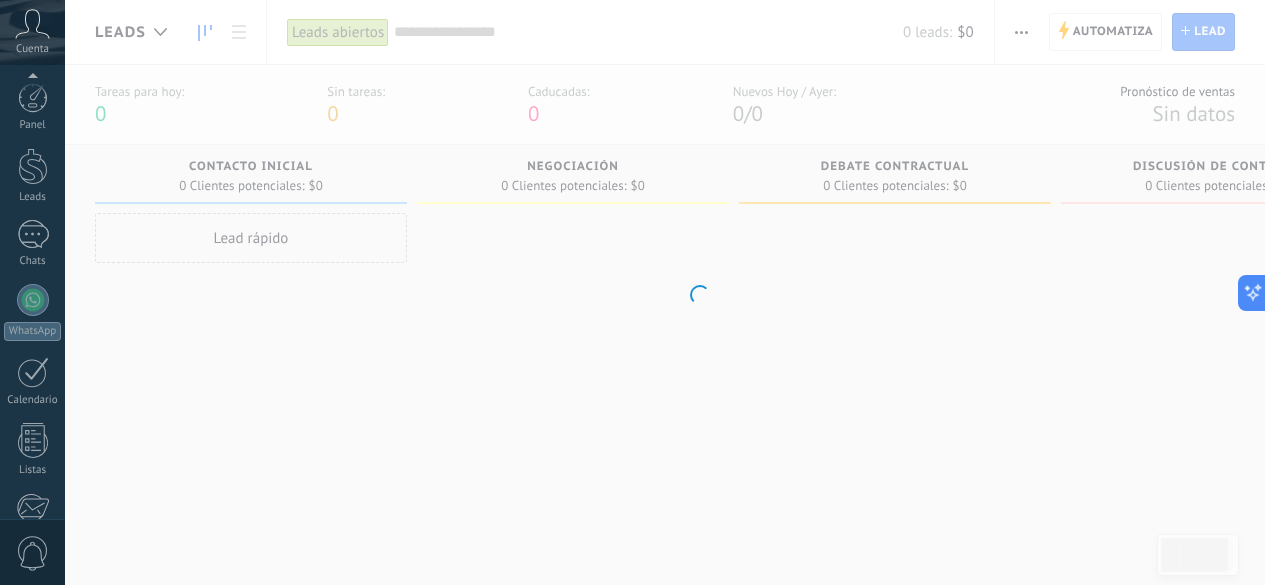 scroll, scrollTop: 247, scrollLeft: 0, axis: vertical 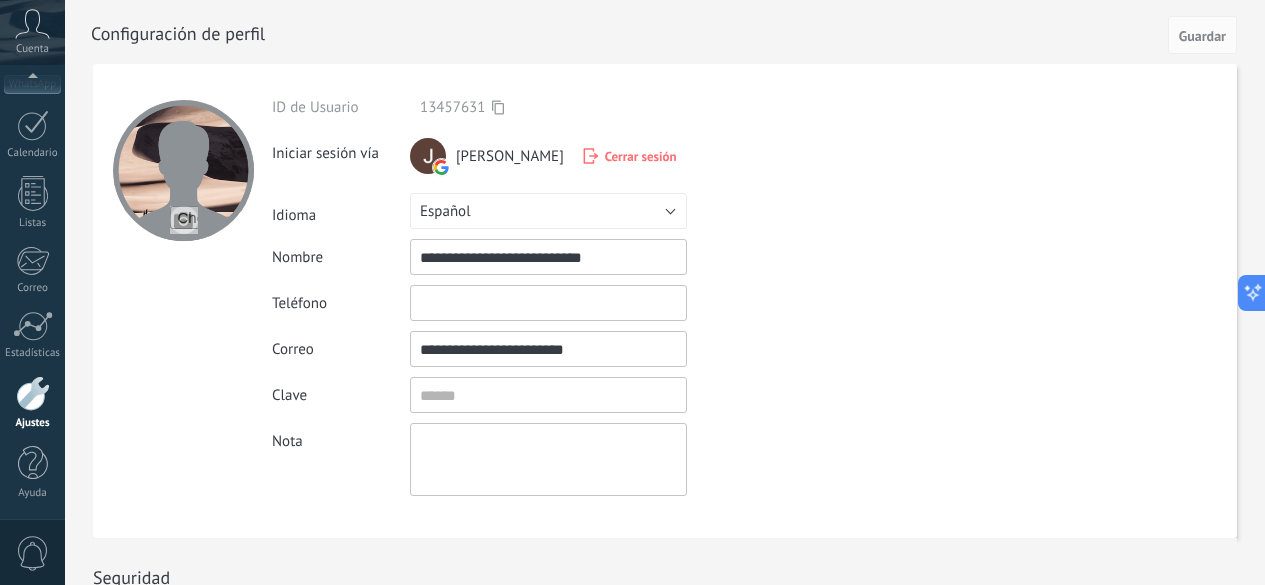 click 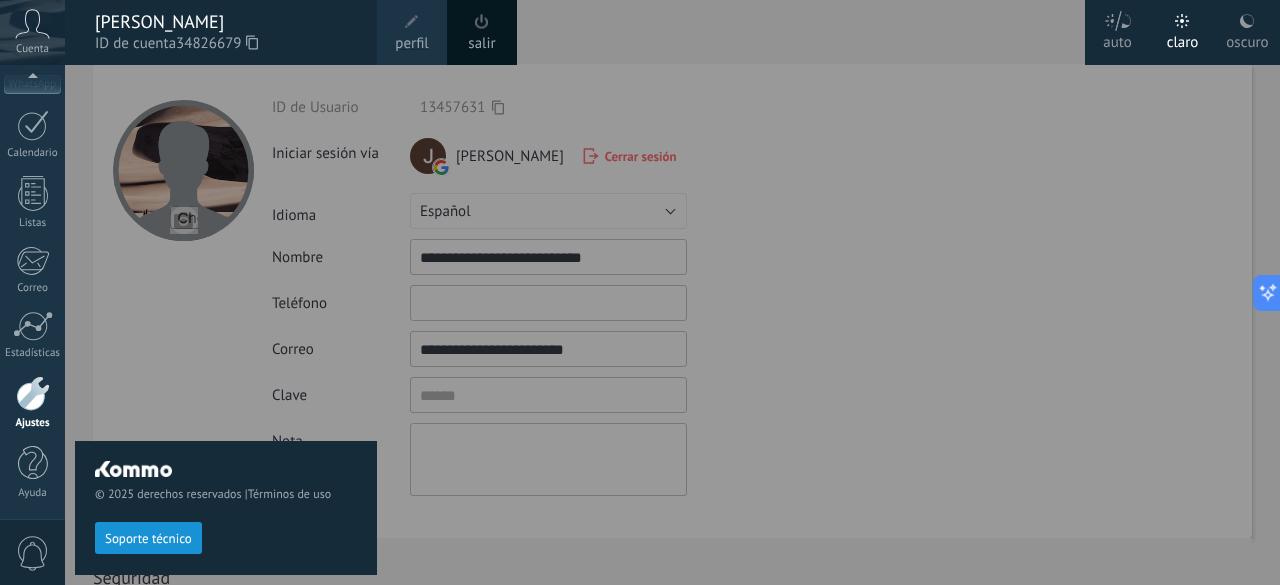 click on "[PERSON_NAME]" at bounding box center [226, 22] 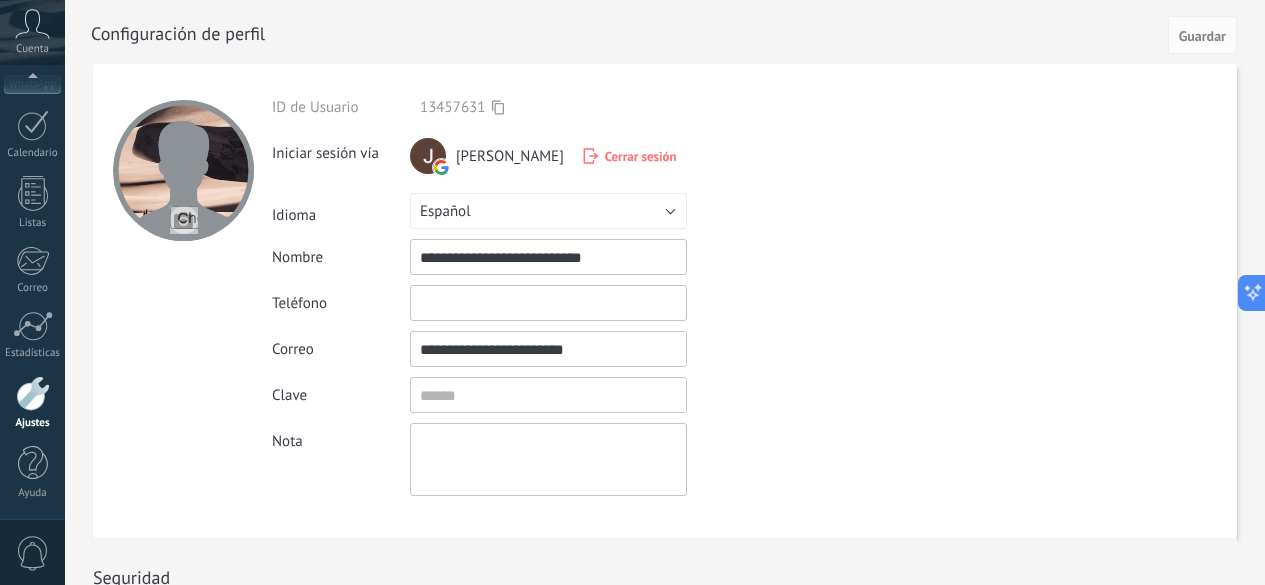 click on "Cuenta" at bounding box center [32, 49] 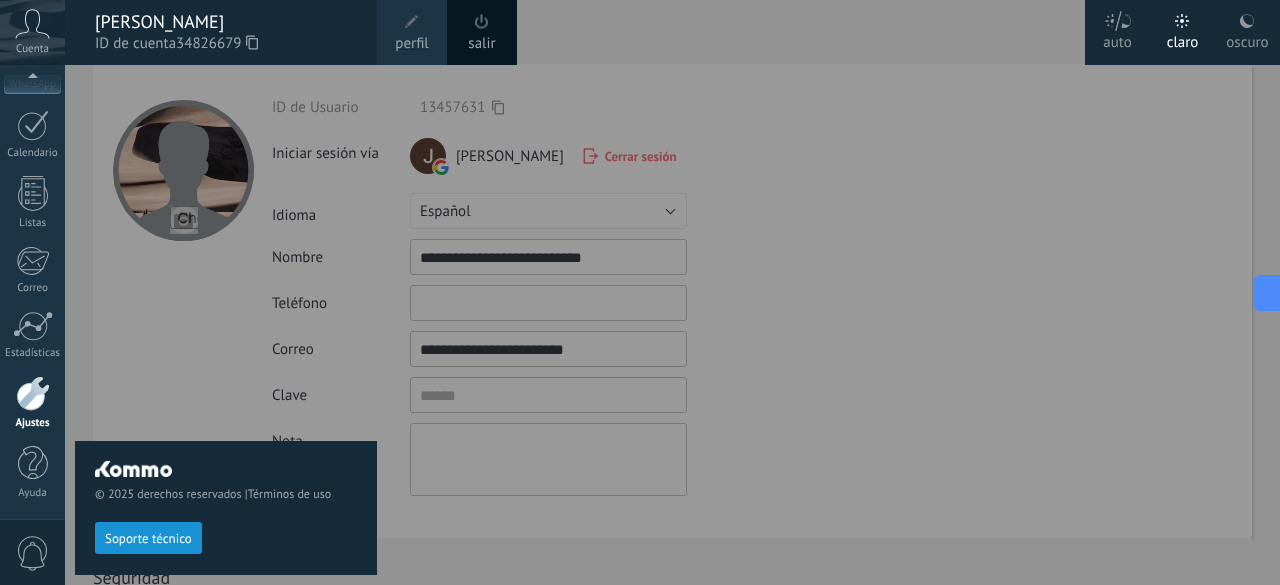 click on "Cuenta" at bounding box center (32, 49) 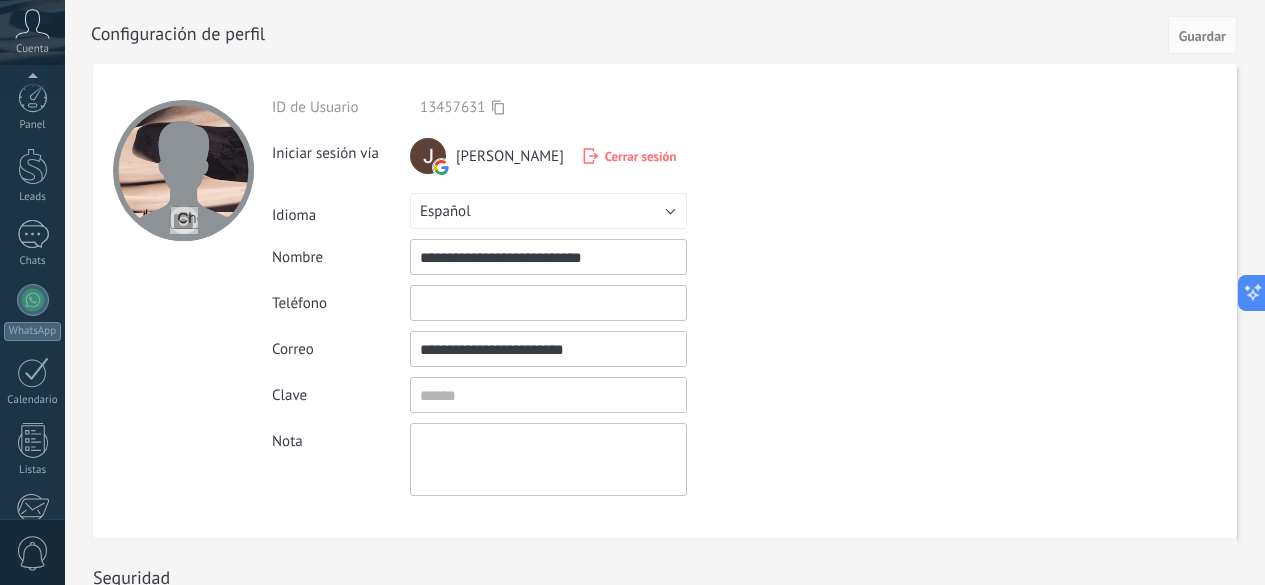 scroll, scrollTop: 247, scrollLeft: 0, axis: vertical 